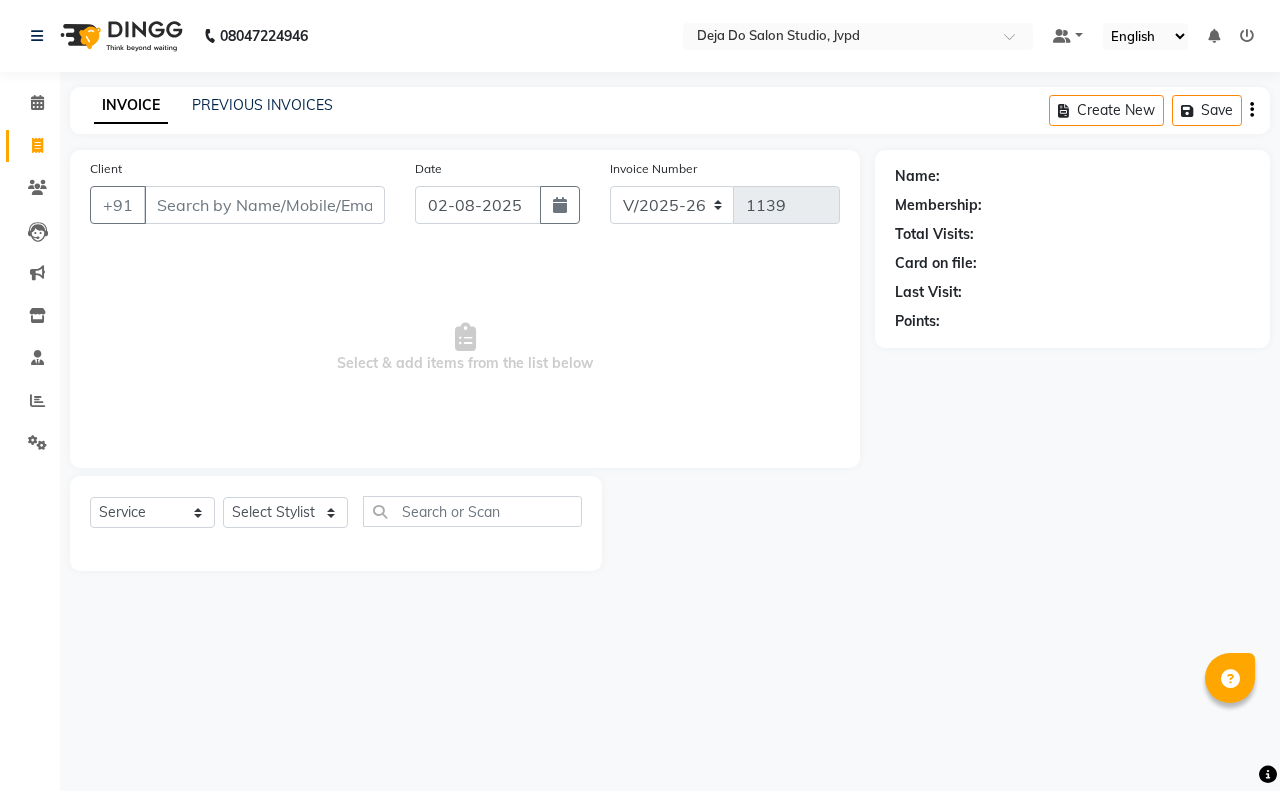 select on "7295" 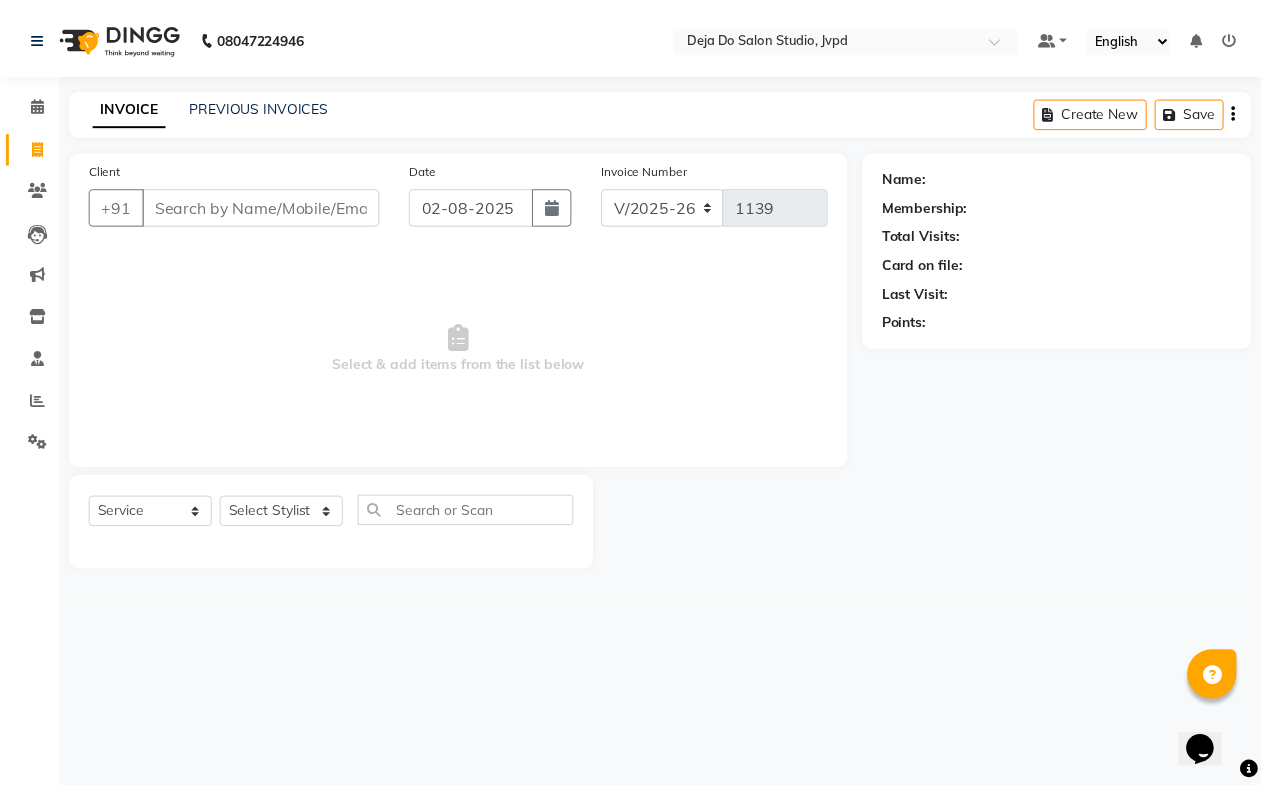 scroll, scrollTop: 0, scrollLeft: 0, axis: both 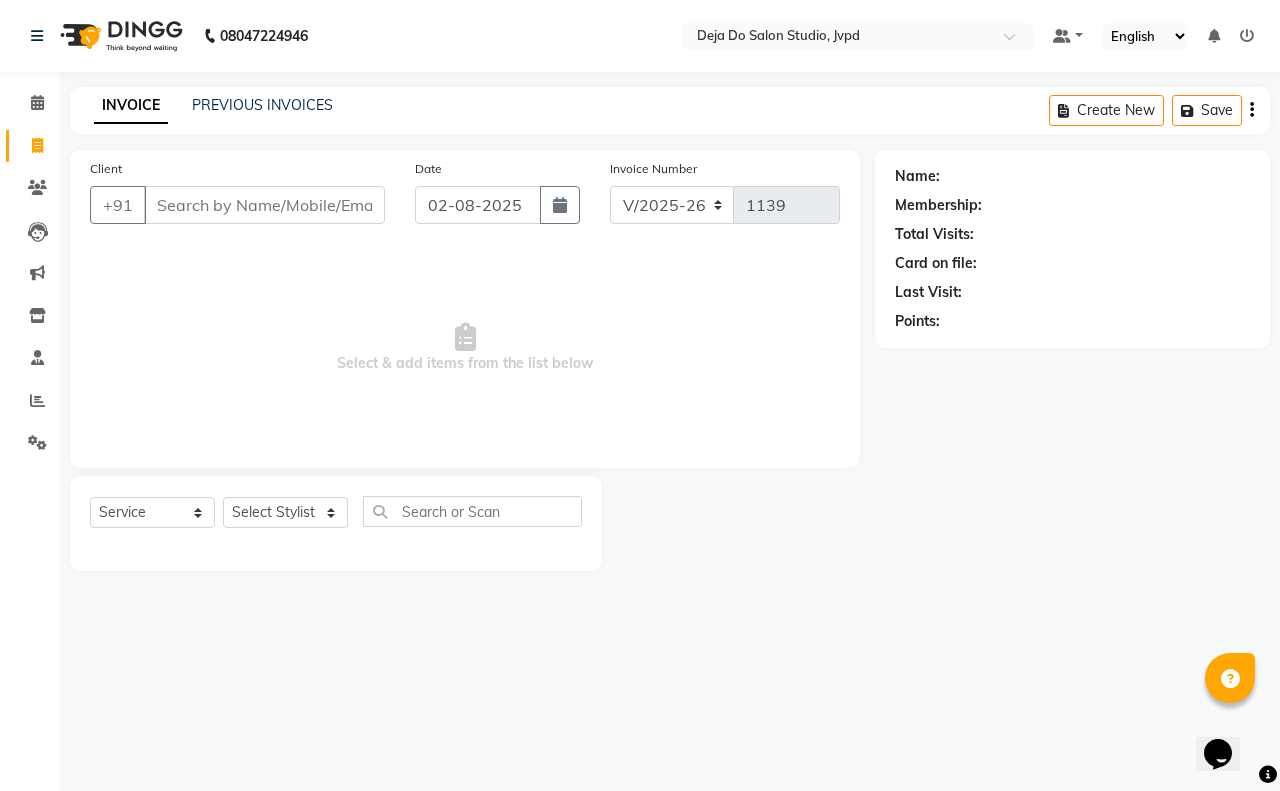 click on "Client" at bounding box center (264, 205) 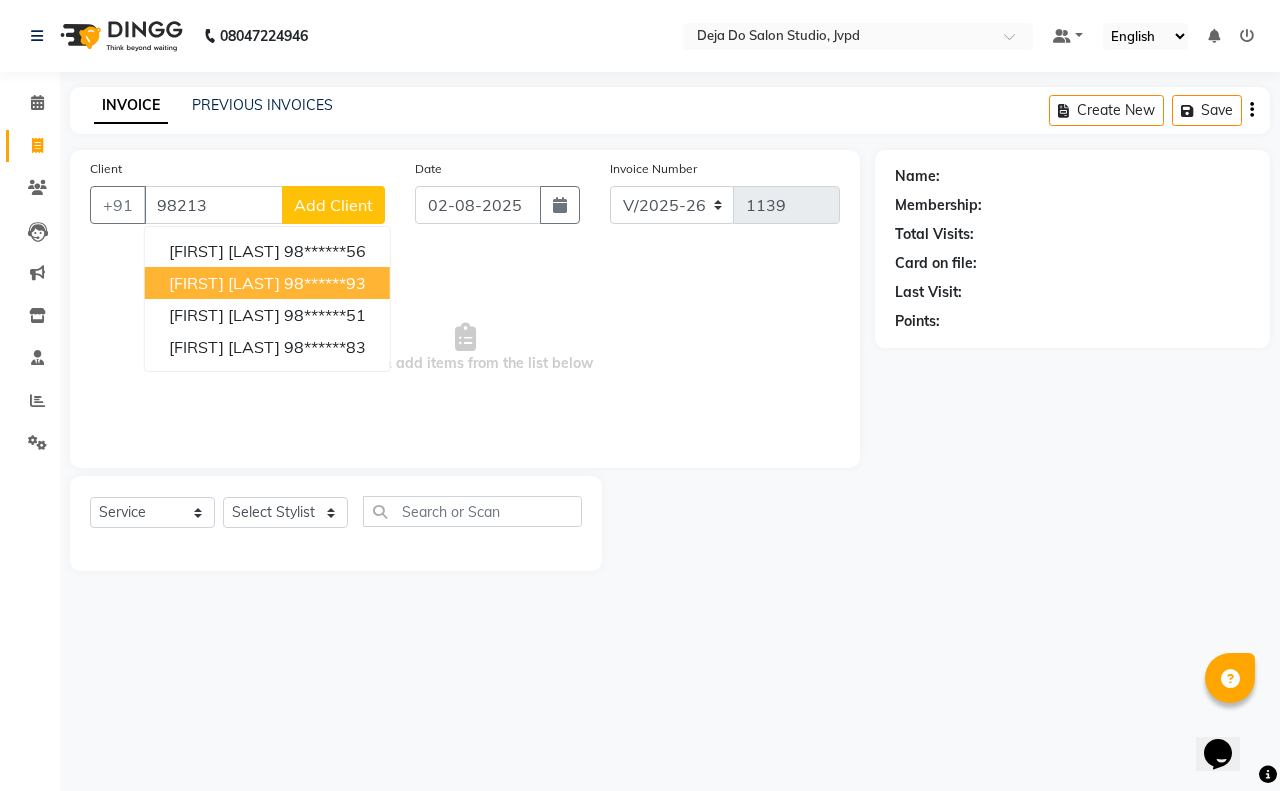 click on "[FIRST] [LAST]  [PHONE]" at bounding box center (267, 283) 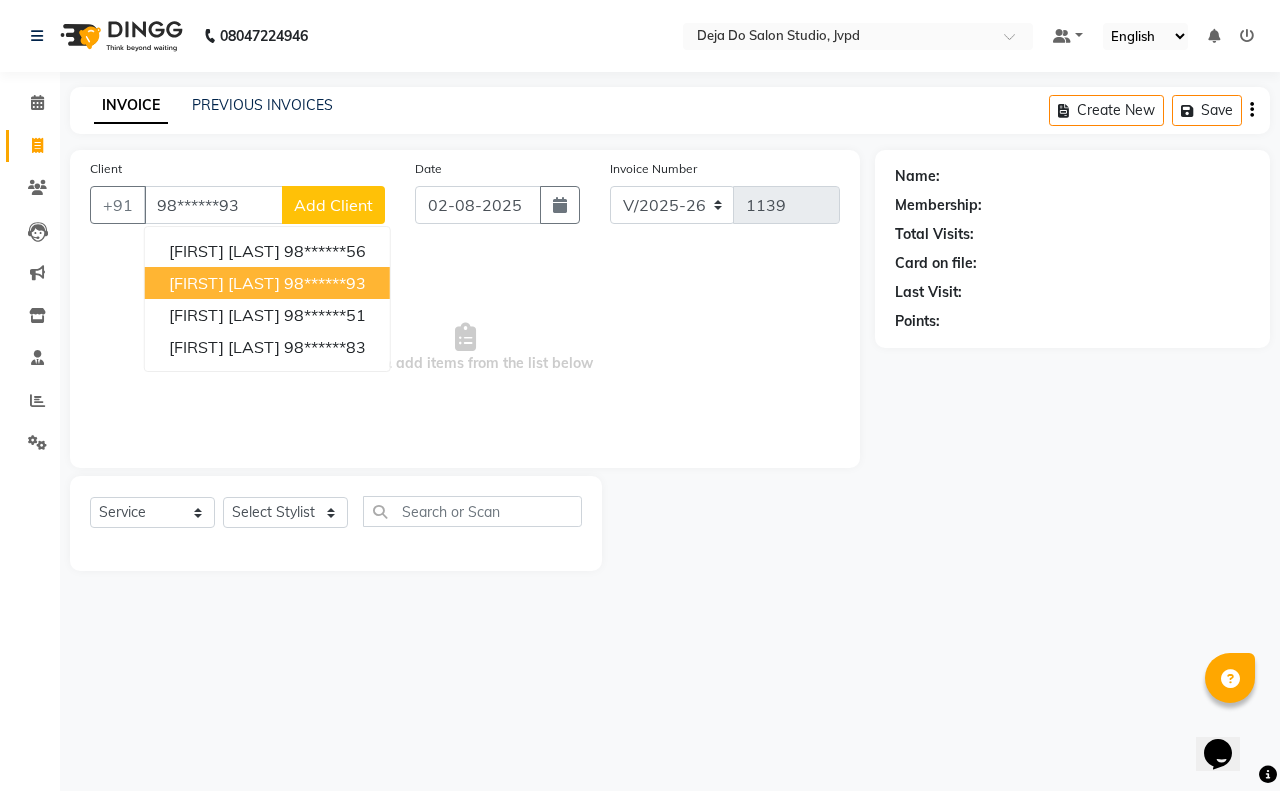 type on "98******93" 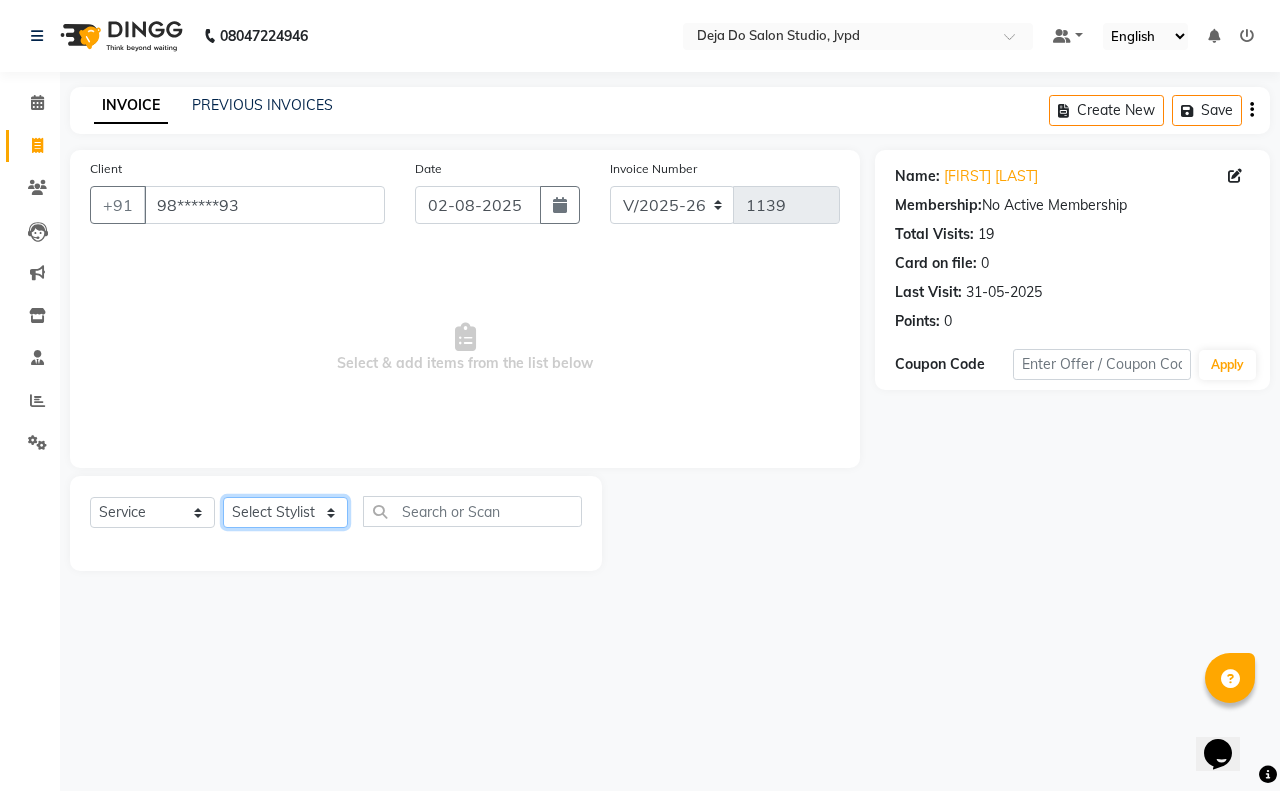 click on "Select Stylist Aditi Admin Anam  Sheikh  Arifa Shaikh Danish  Salamani Farida Fatima Kasbe Namya salian Rashi Mayur Sakina Rupani Shefali  shetty Shuaib Salamani Sumaiya sayed Sushma Pelage" 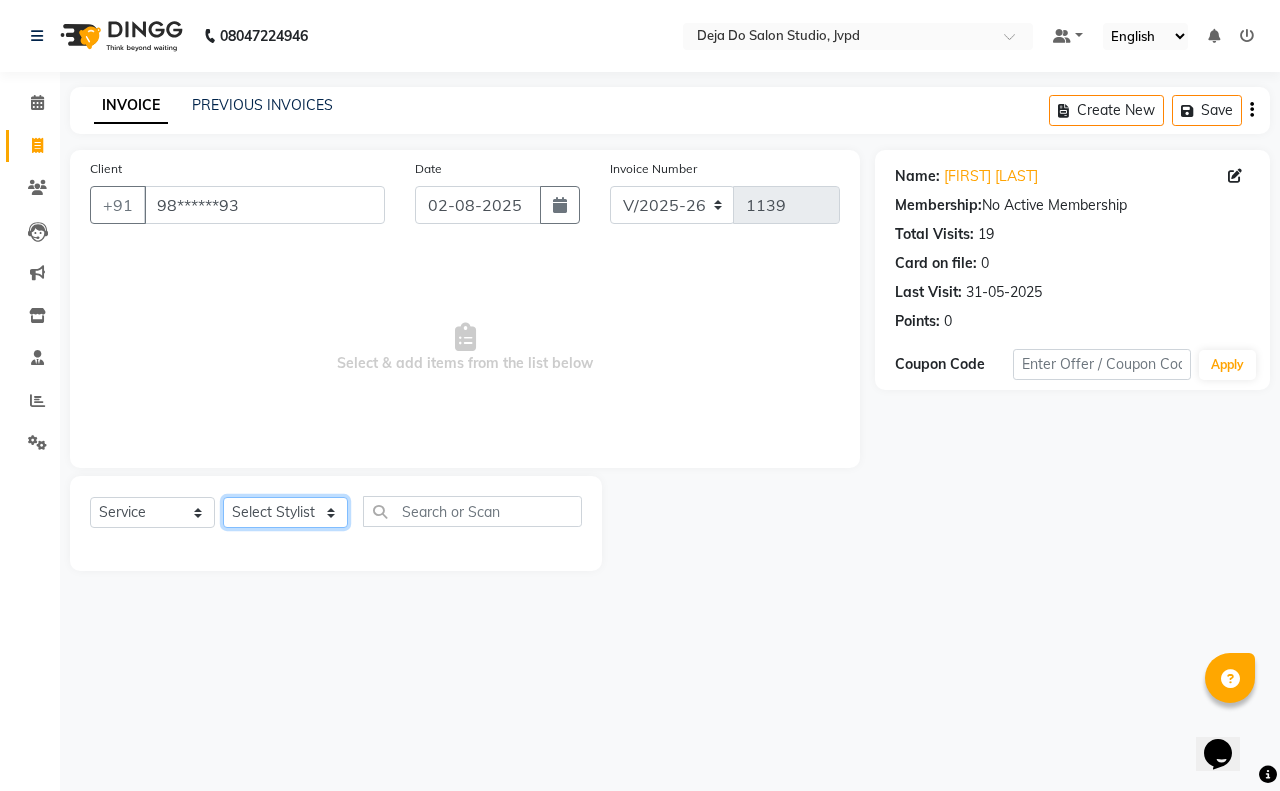 select on "62498" 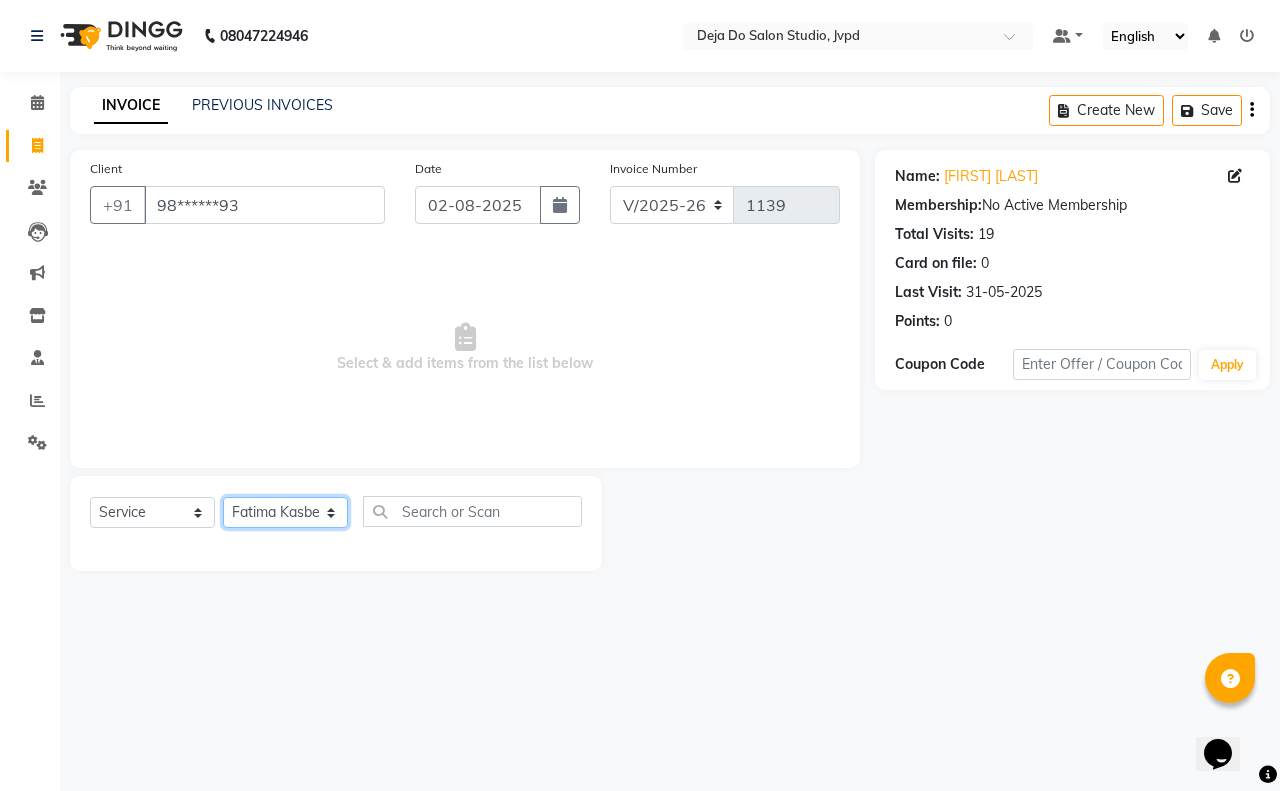 click on "Select Stylist Aditi Admin Anam  Sheikh  Arifa Shaikh Danish  Salamani Farida Fatima Kasbe Namya salian Rashi Mayur Sakina Rupani Shefali  shetty Shuaib Salamani Sumaiya sayed Sushma Pelage" 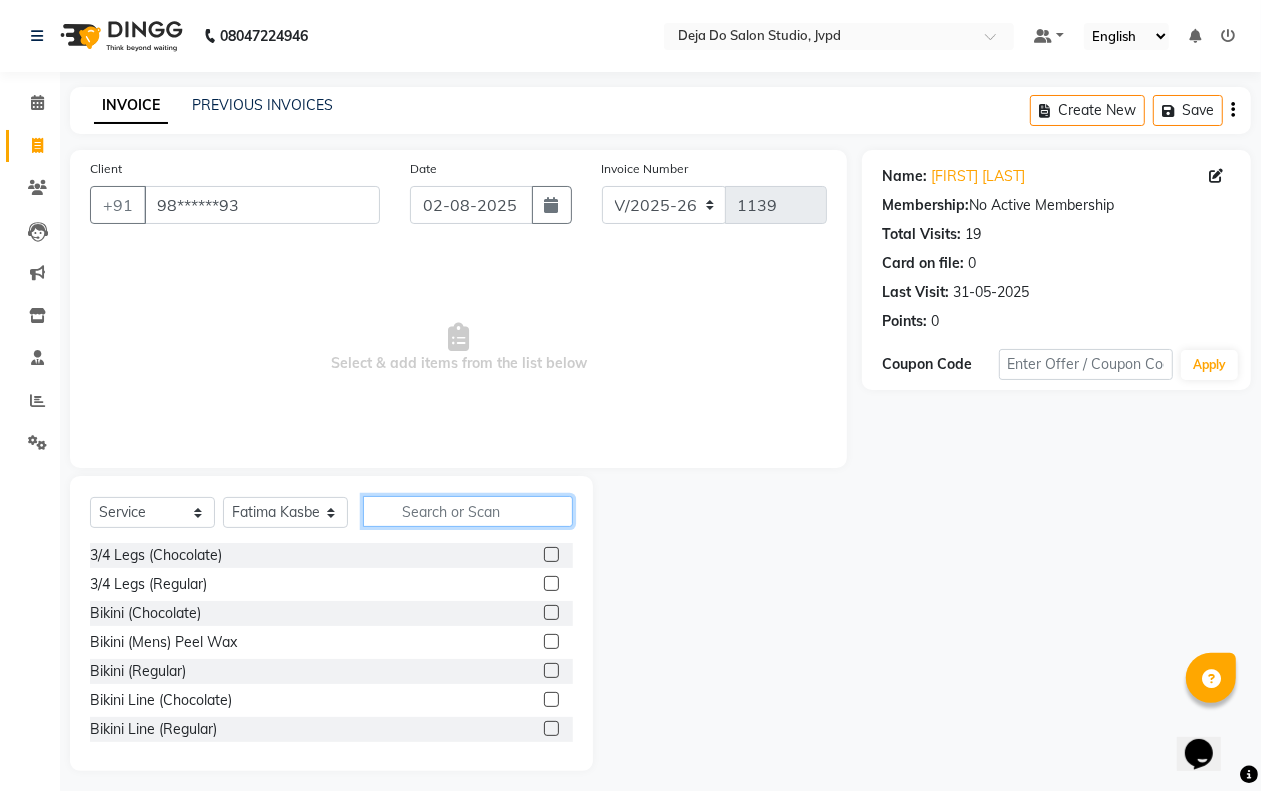 click 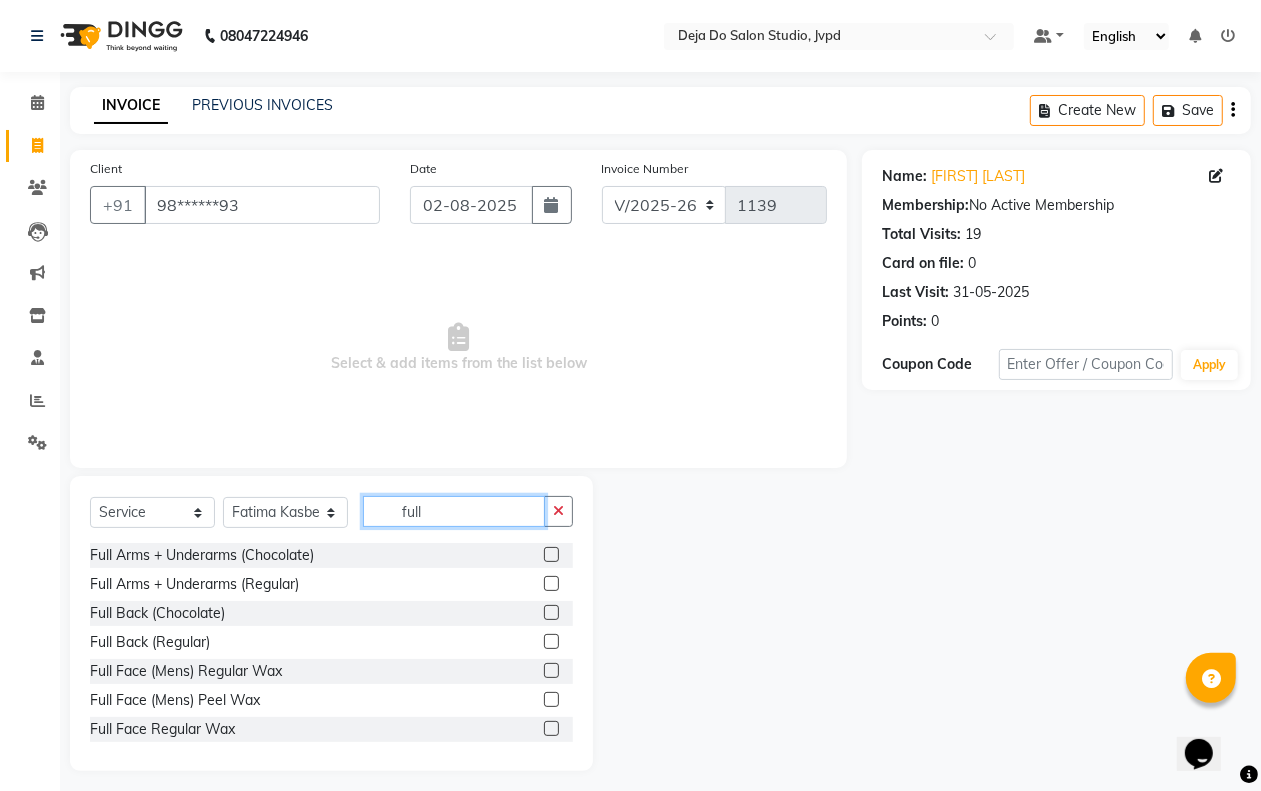 type on "full" 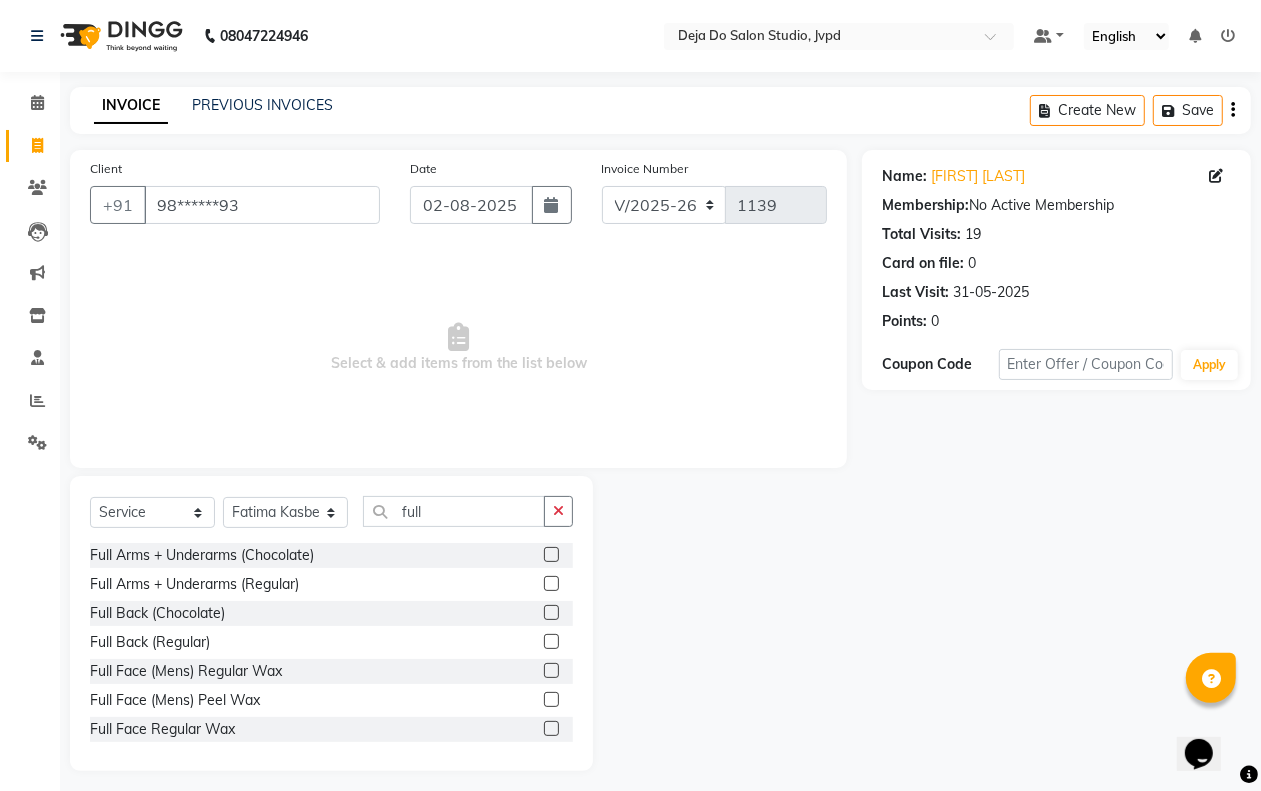 drag, startPoint x: 536, startPoint y: 551, endPoint x: 522, endPoint y: 530, distance: 25.23886 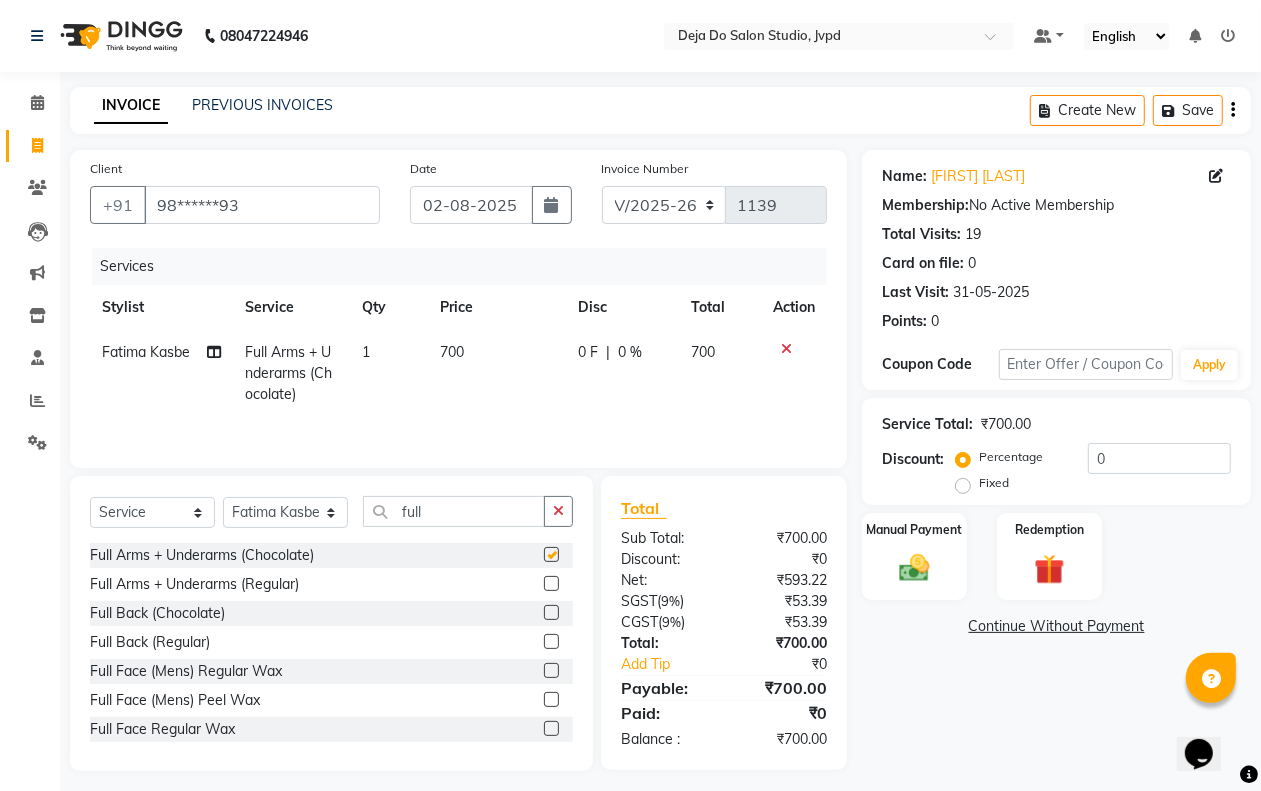 checkbox on "false" 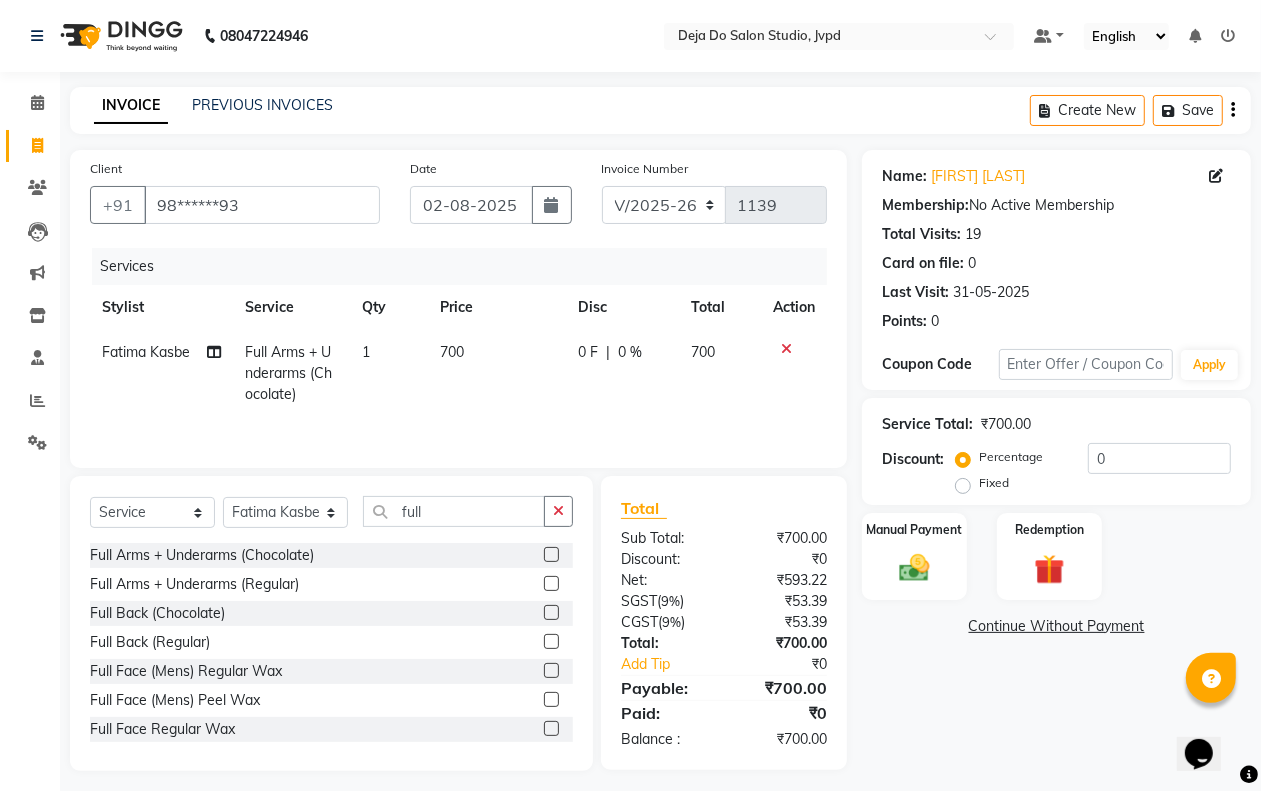 click on "700" 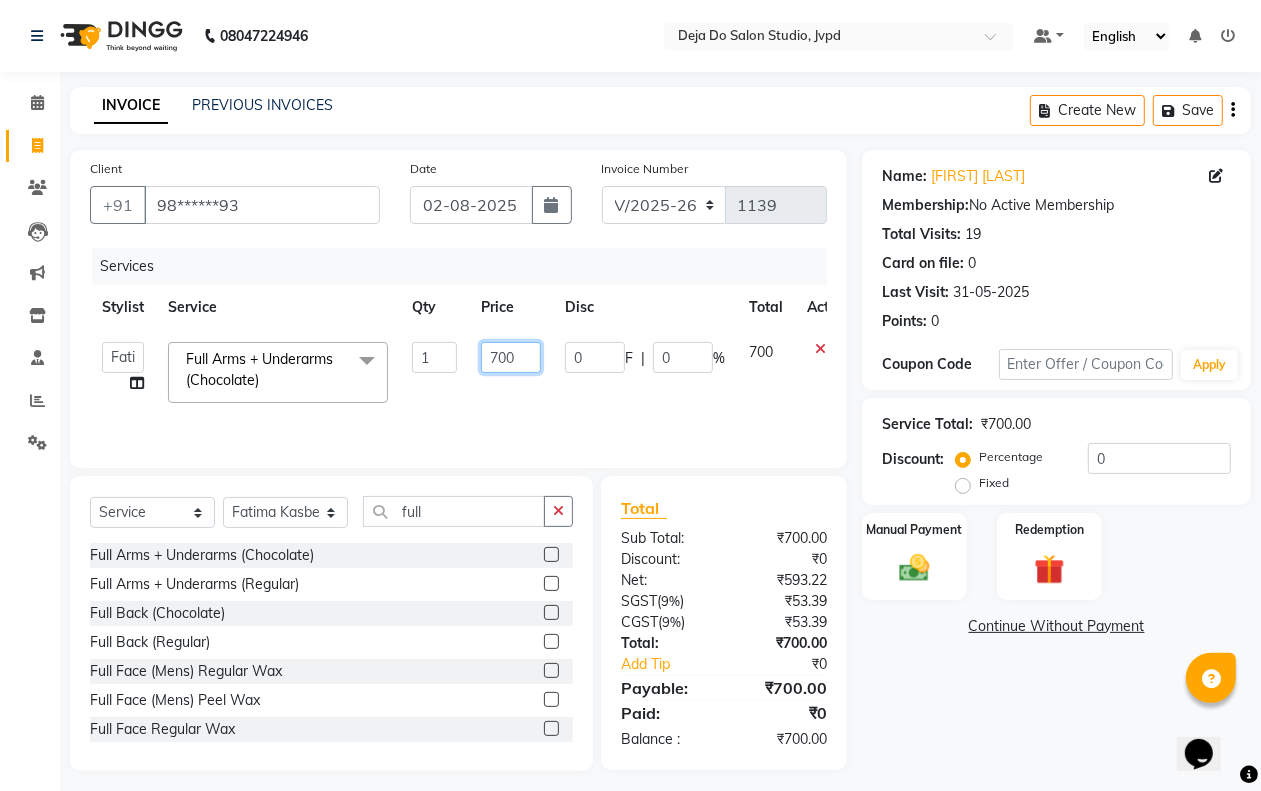 click on "700" 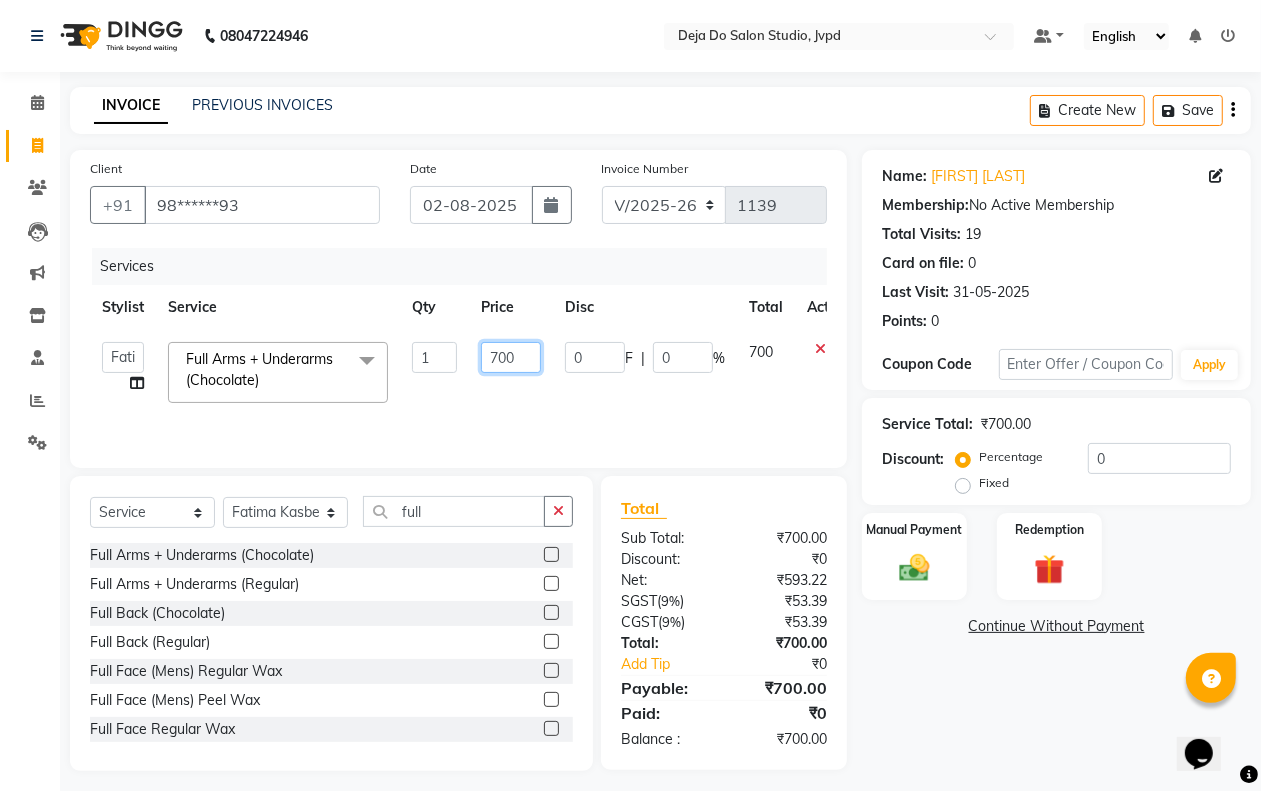 click on "700" 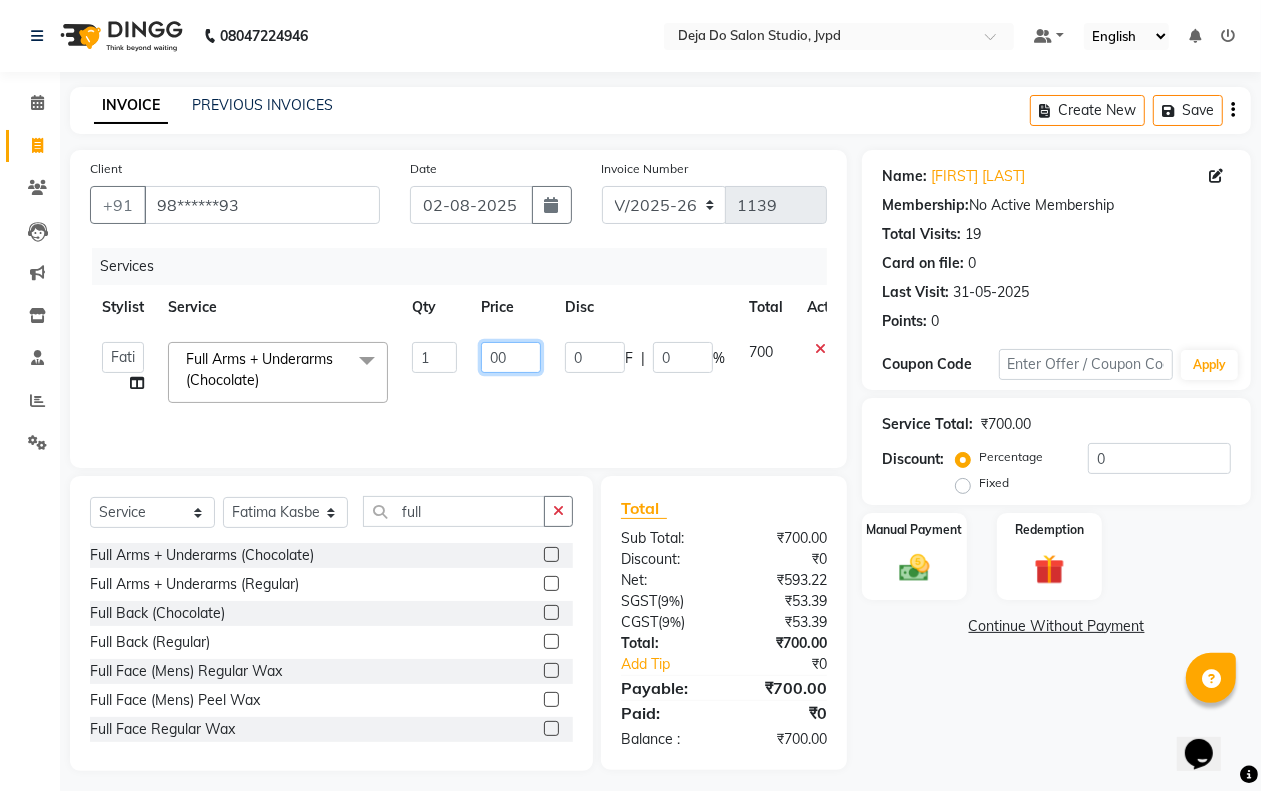 type on "500" 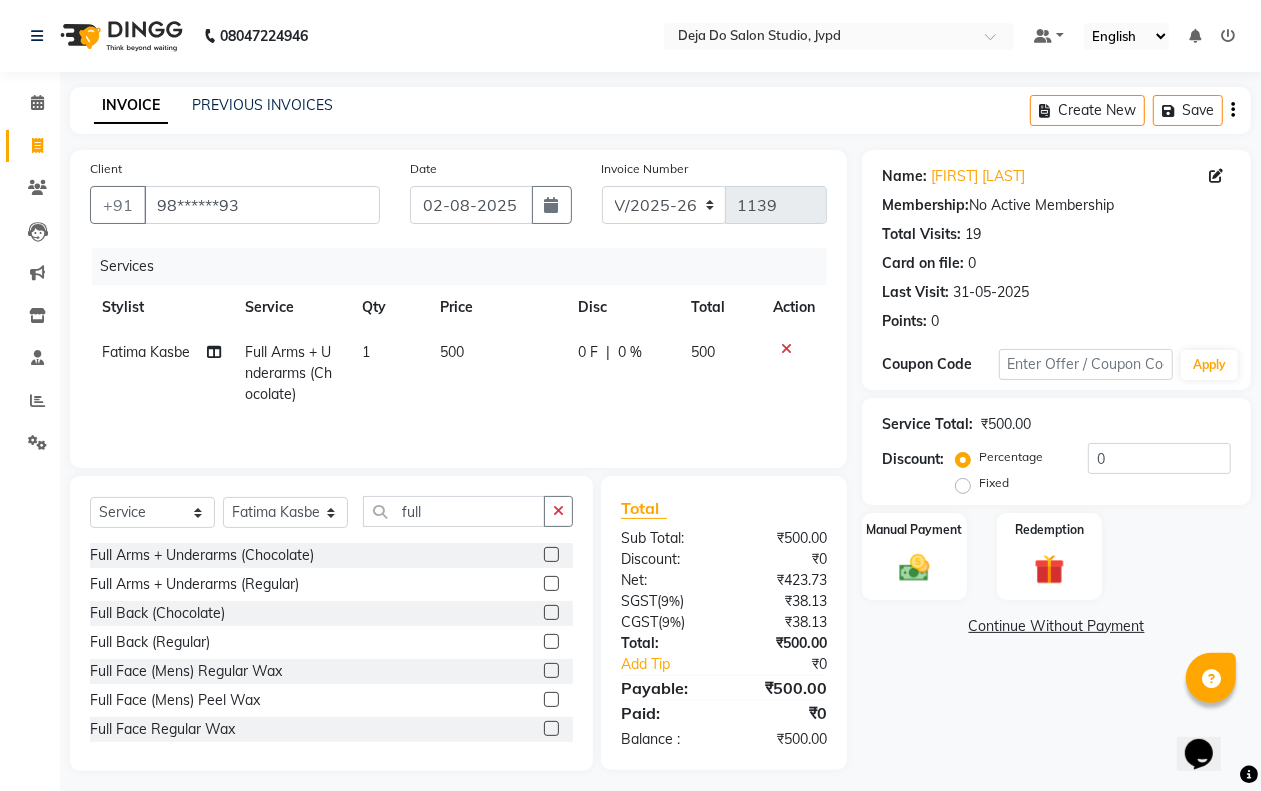 click on "0 F | 0 %" 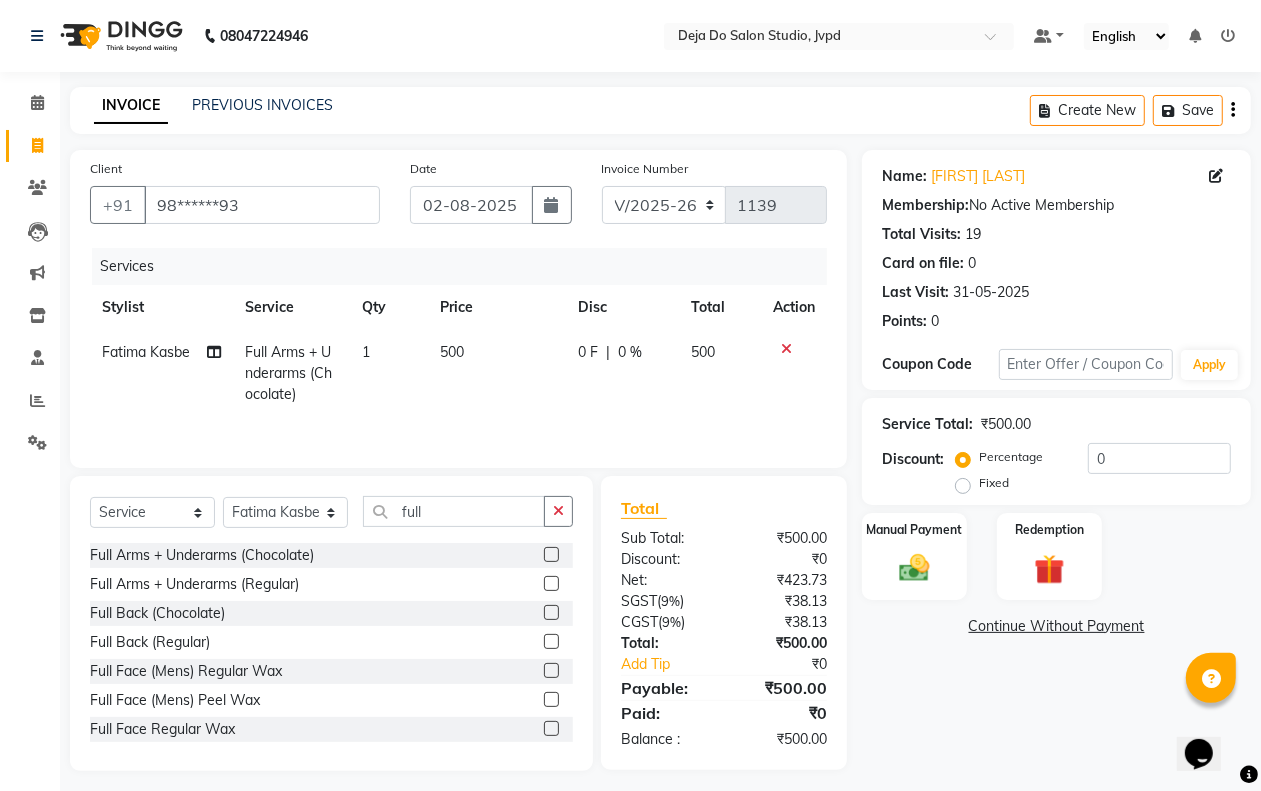 select on "62498" 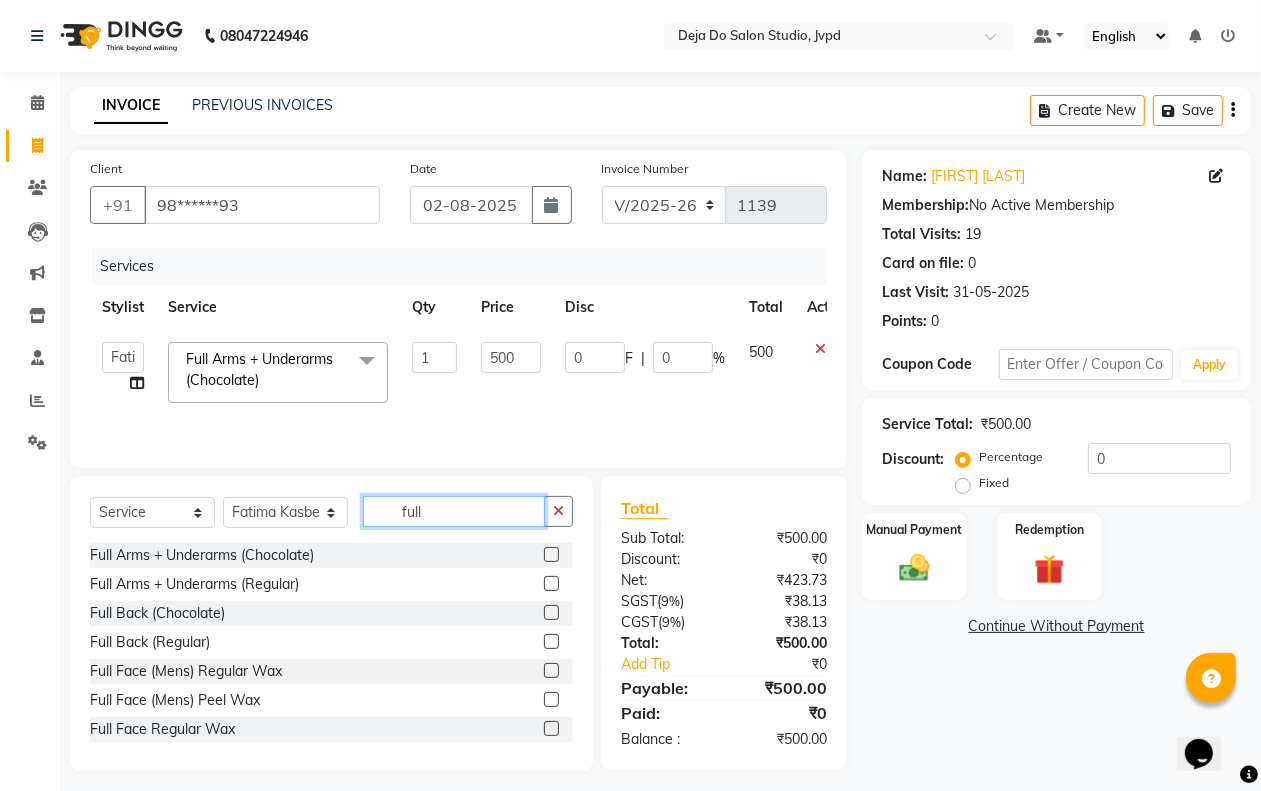 click on "full" 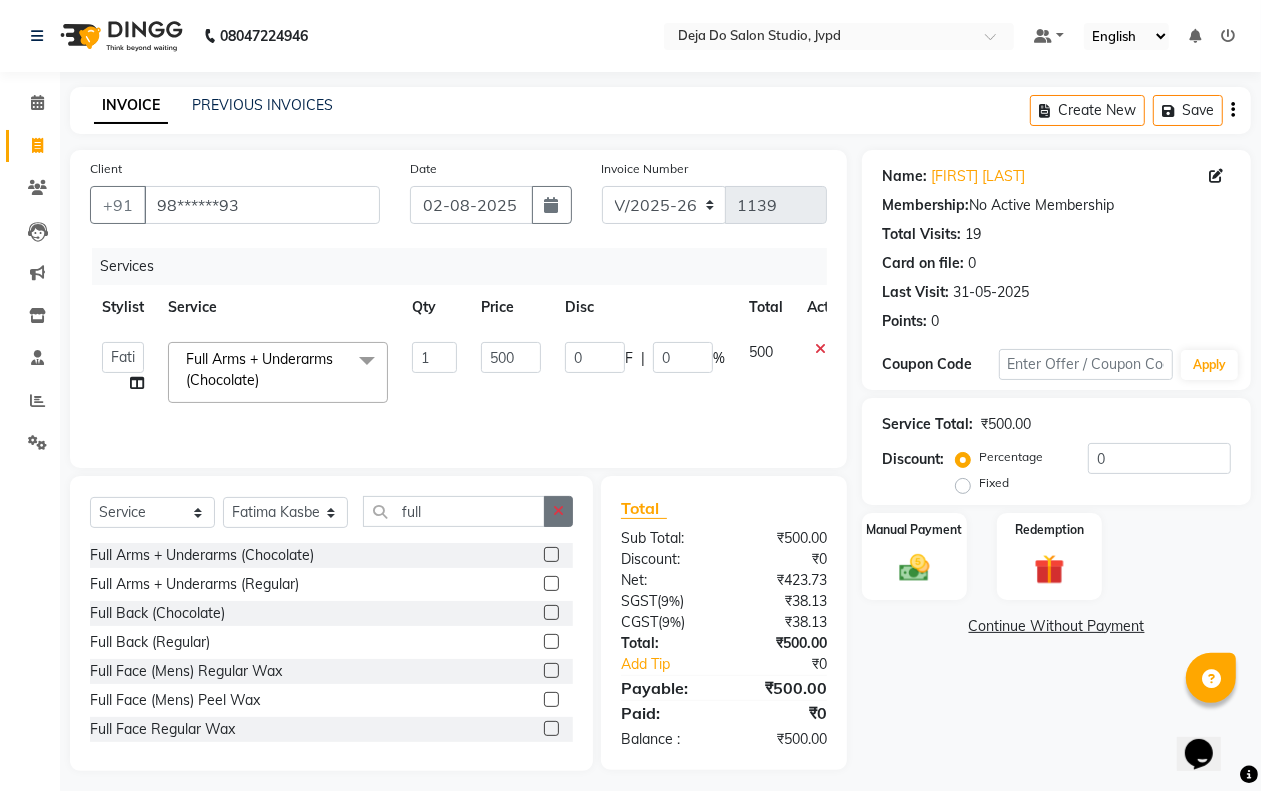 click 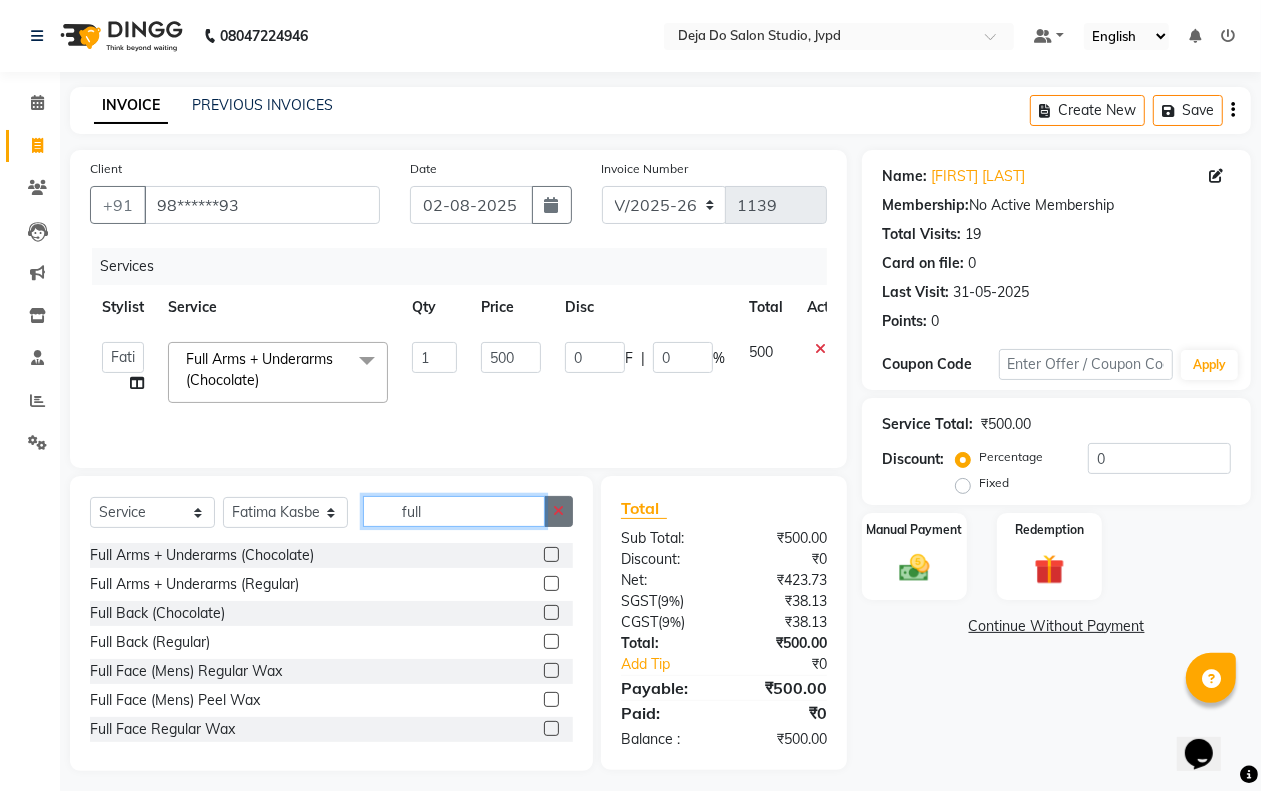 type 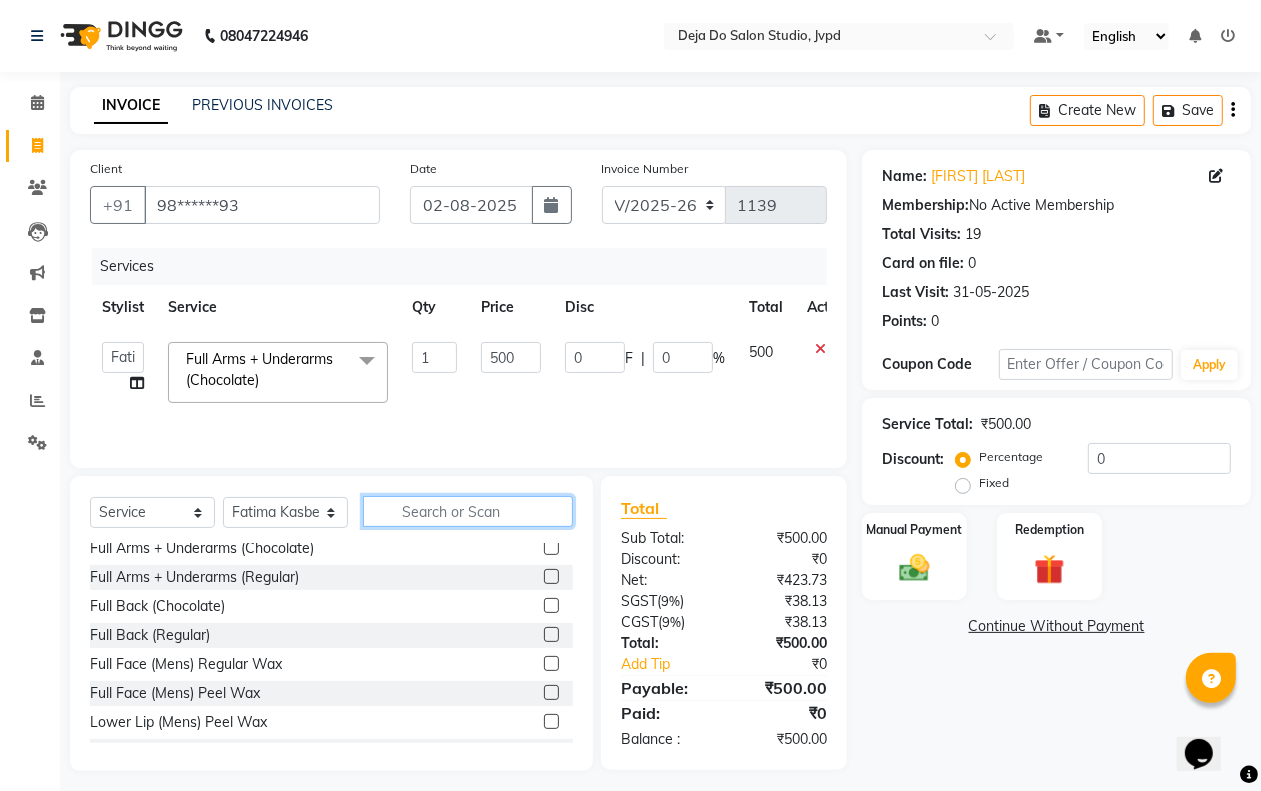 scroll, scrollTop: 625, scrollLeft: 0, axis: vertical 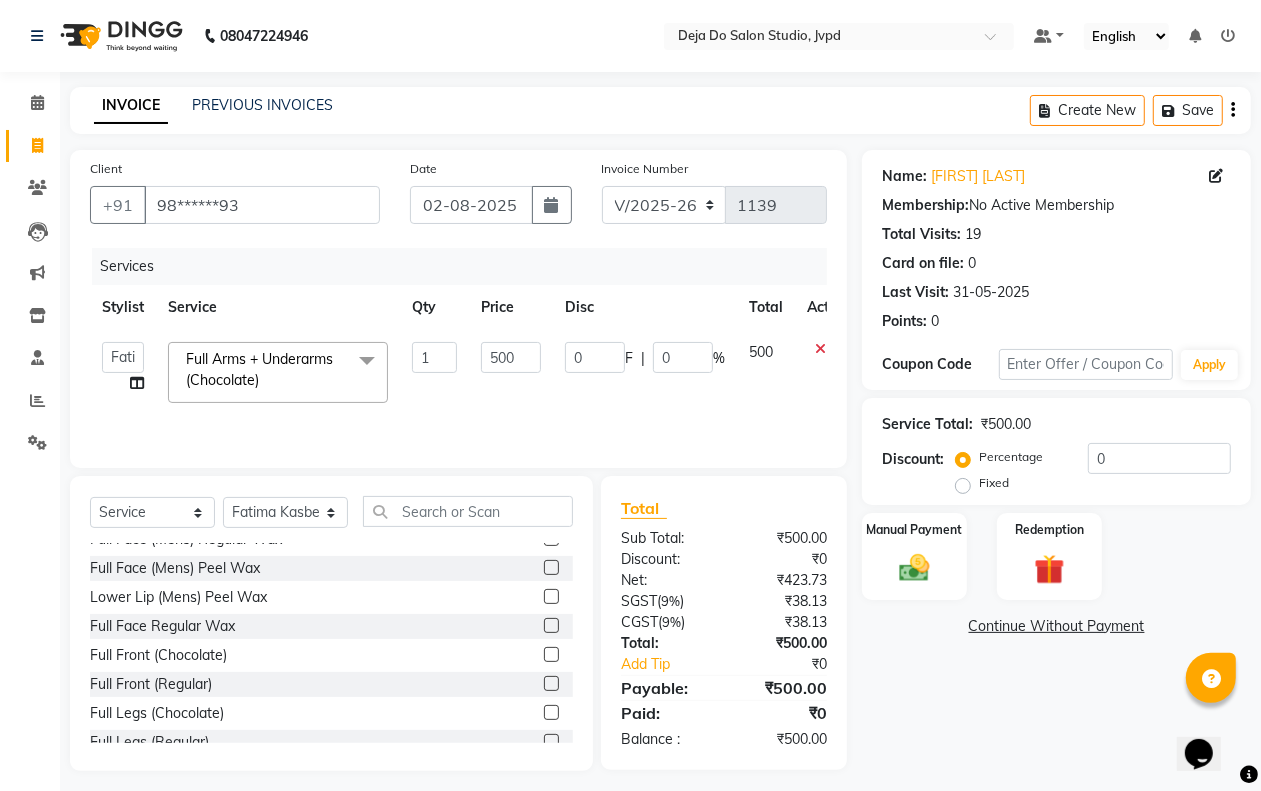 click 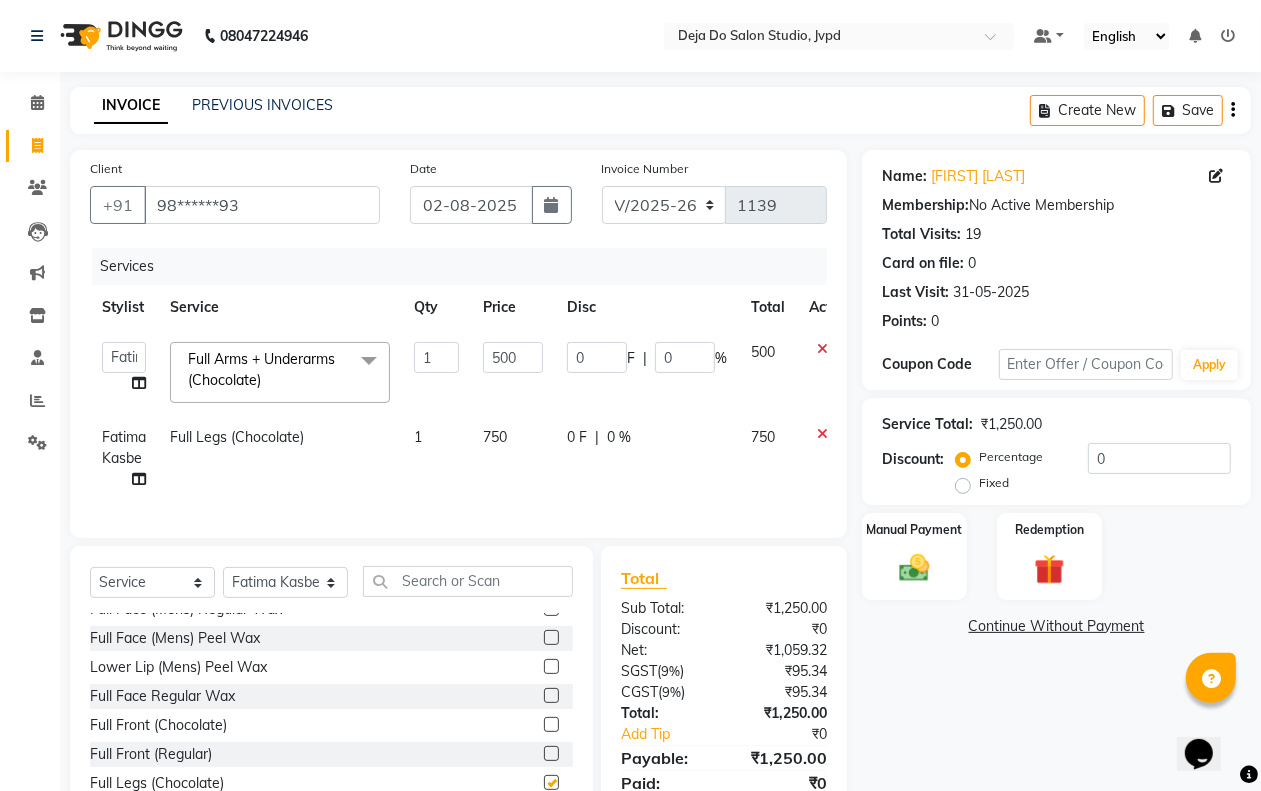 checkbox on "false" 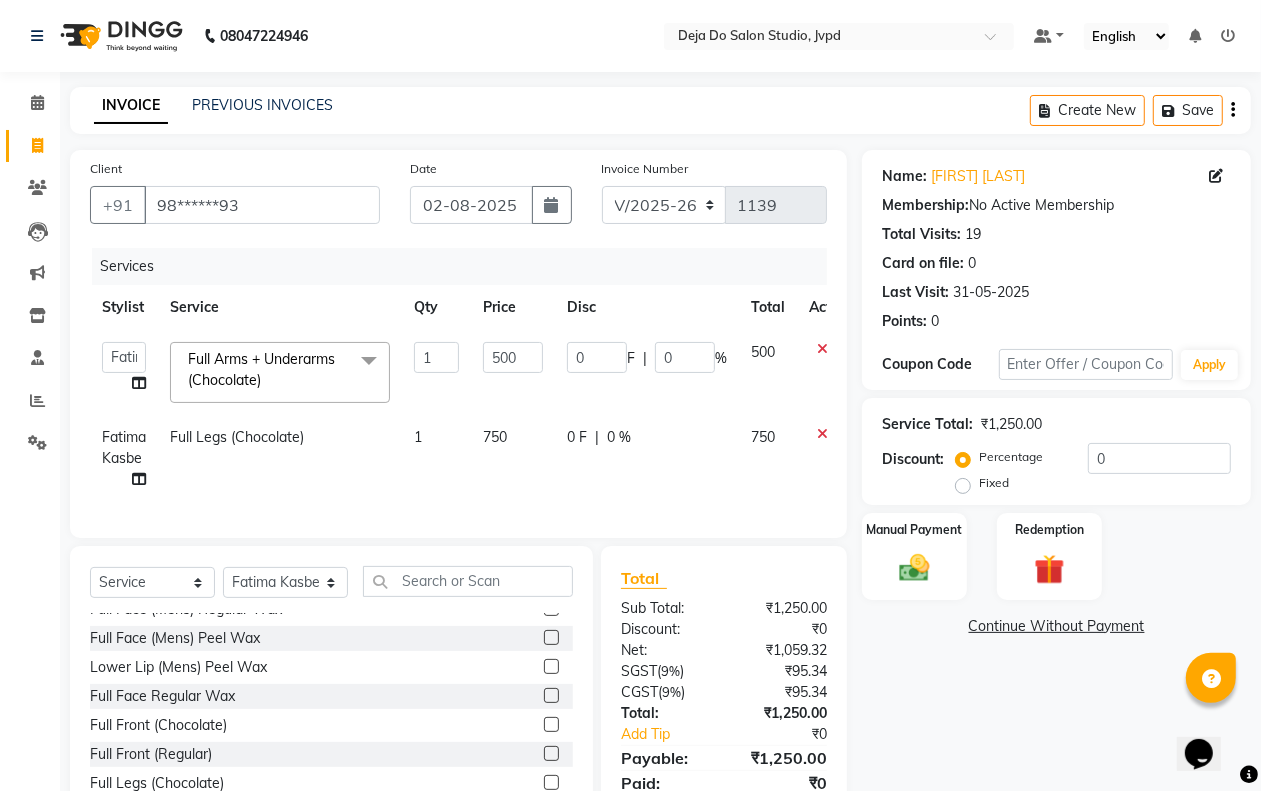 scroll, scrollTop: 0, scrollLeft: 1, axis: horizontal 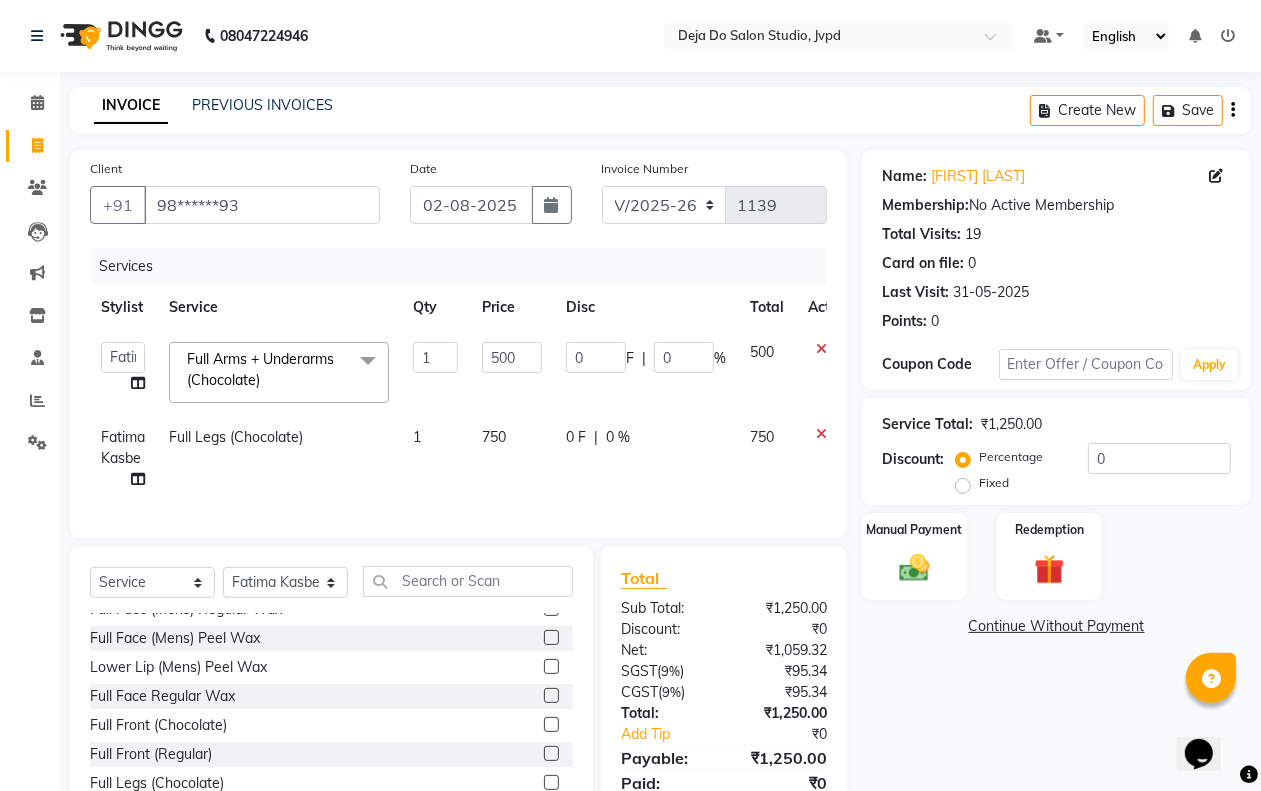 click on "750" 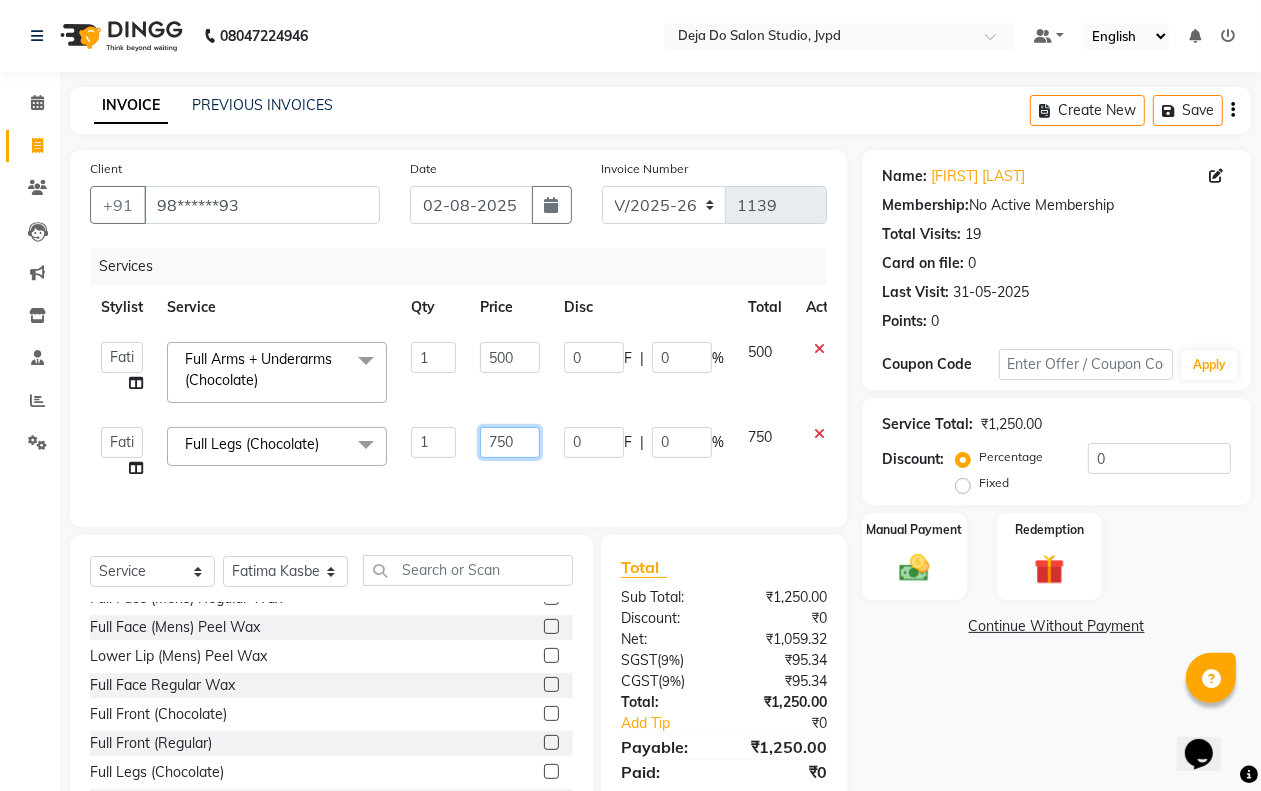click on "750" 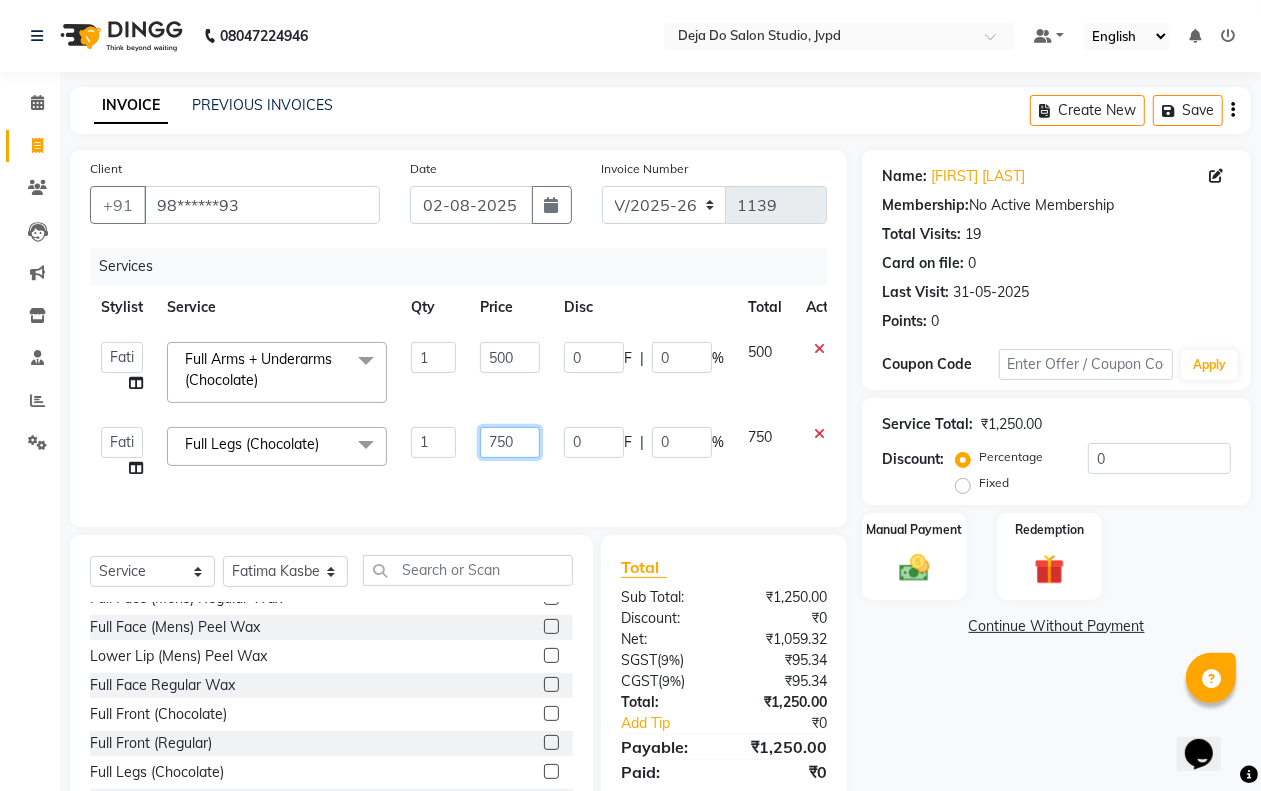 drag, startPoint x: 508, startPoint y: 441, endPoint x: 543, endPoint y: 441, distance: 35 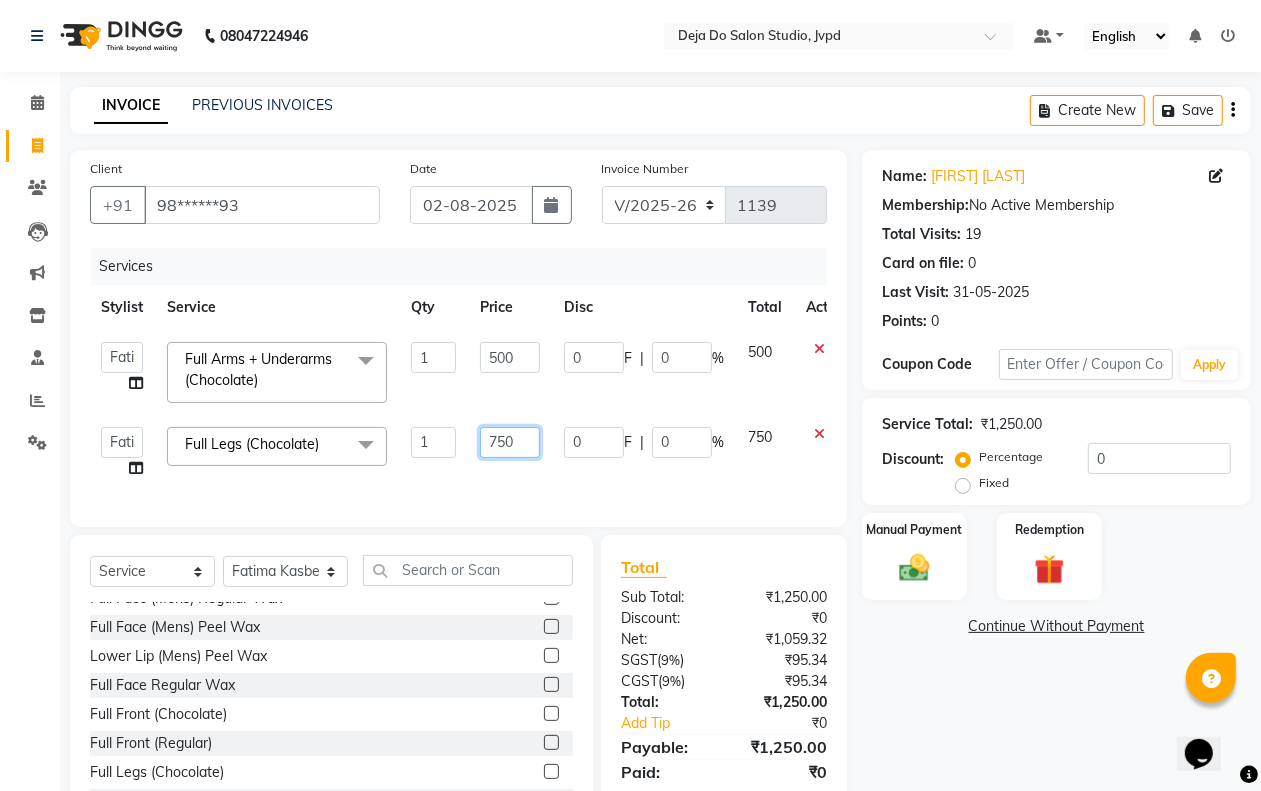 click on "750" 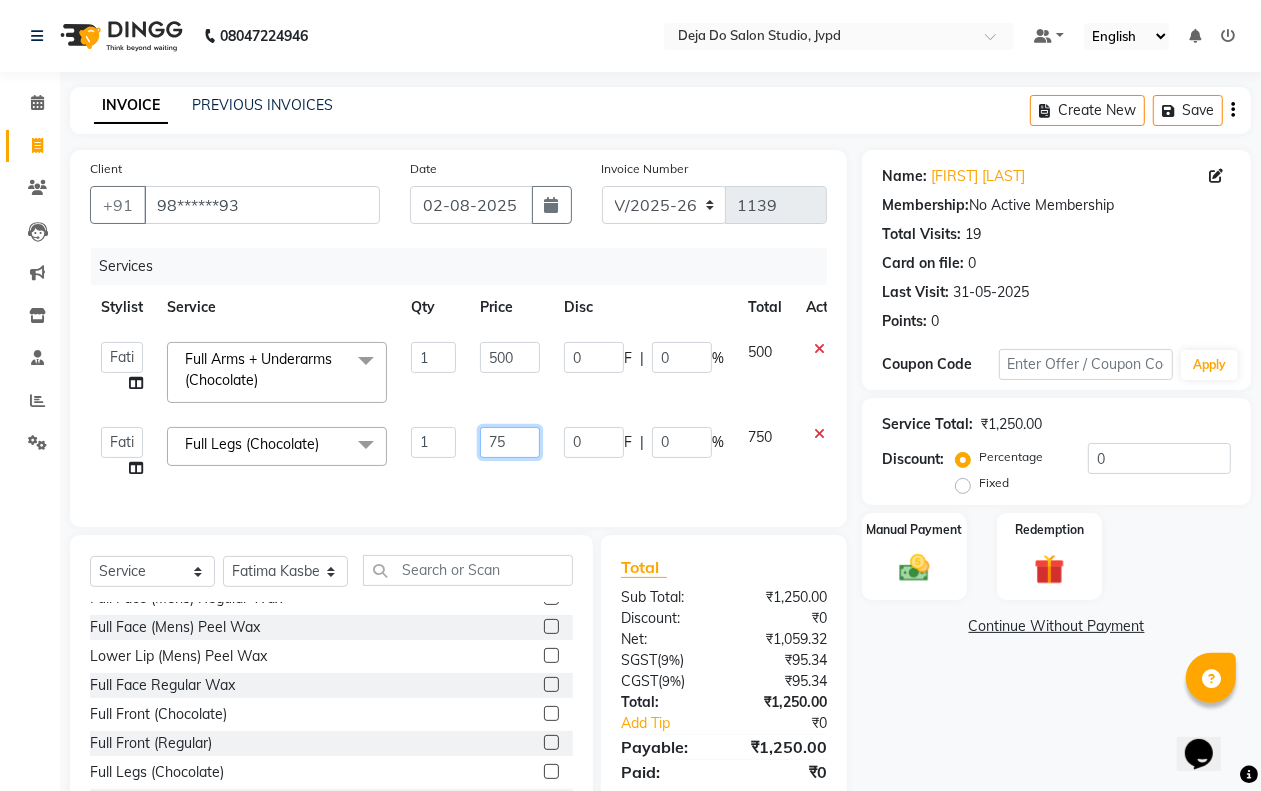 type on "7" 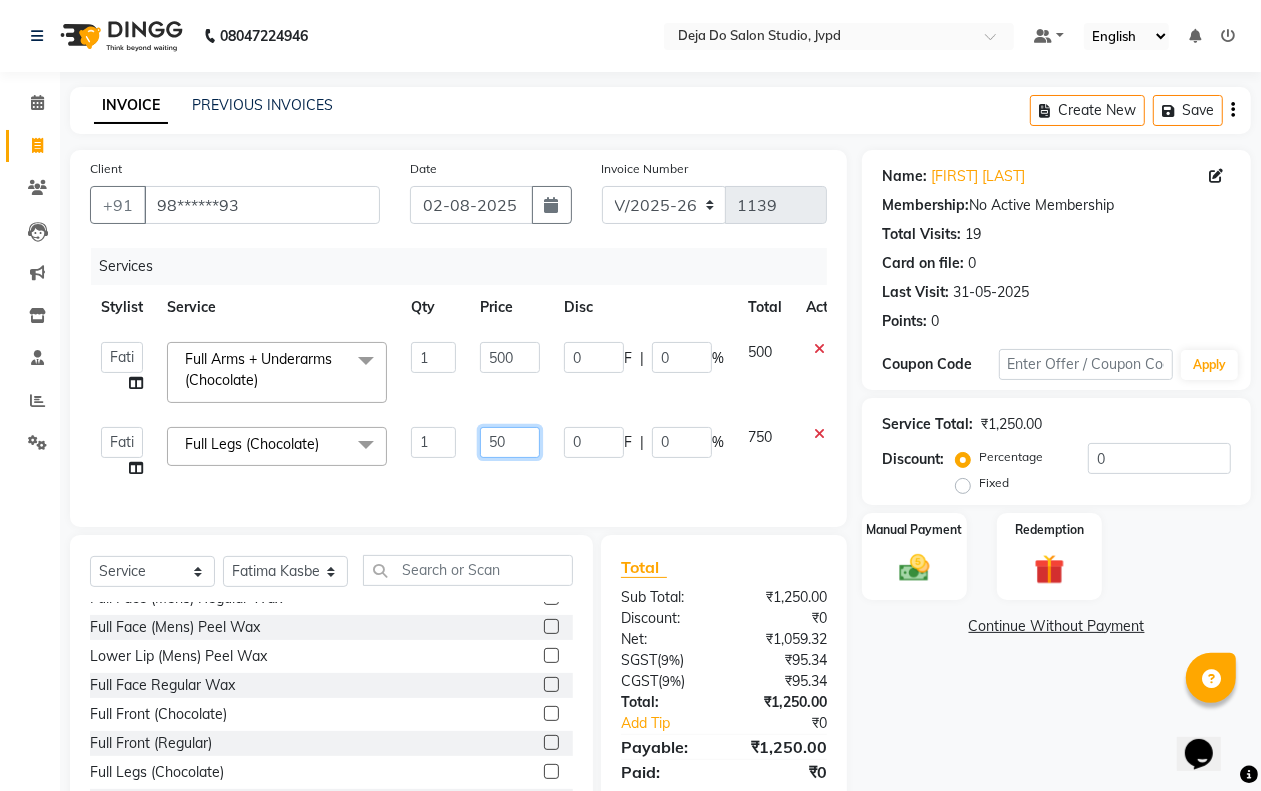 type on "500" 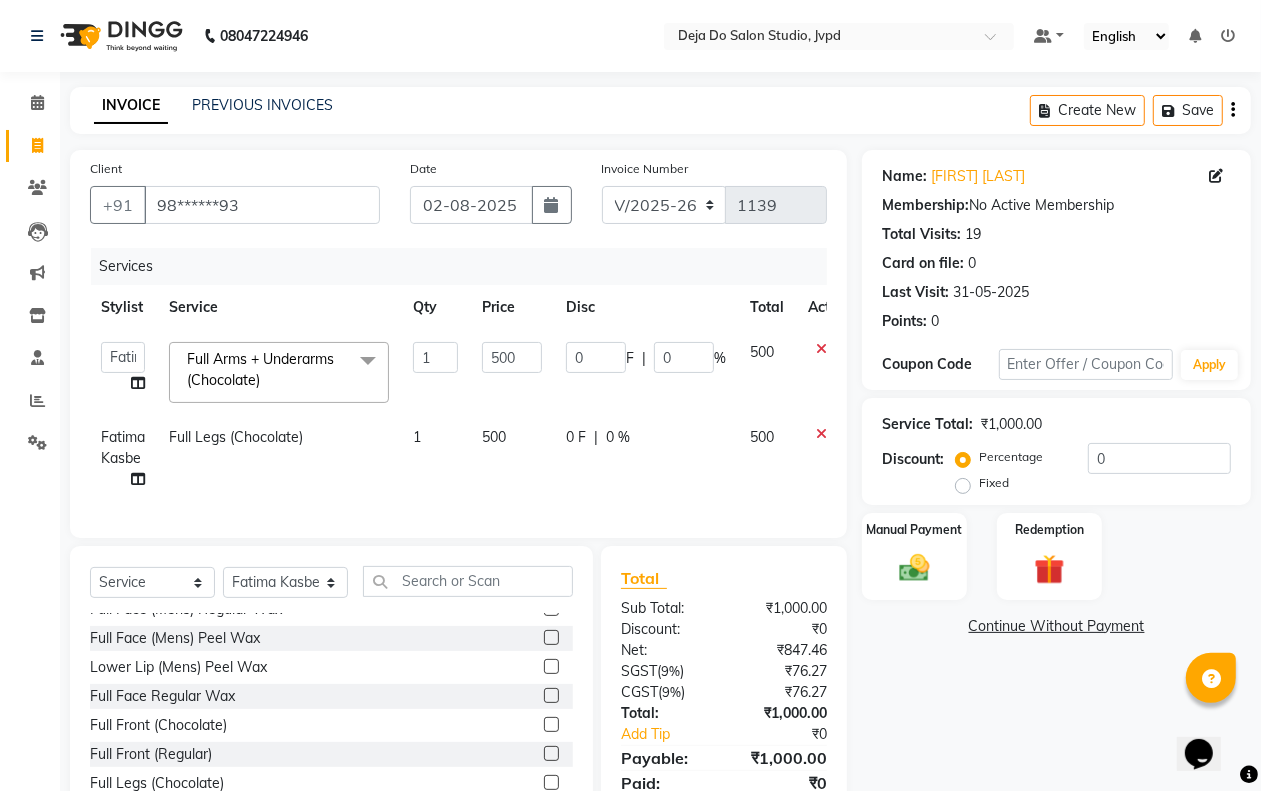 click on "0 F | 0 %" 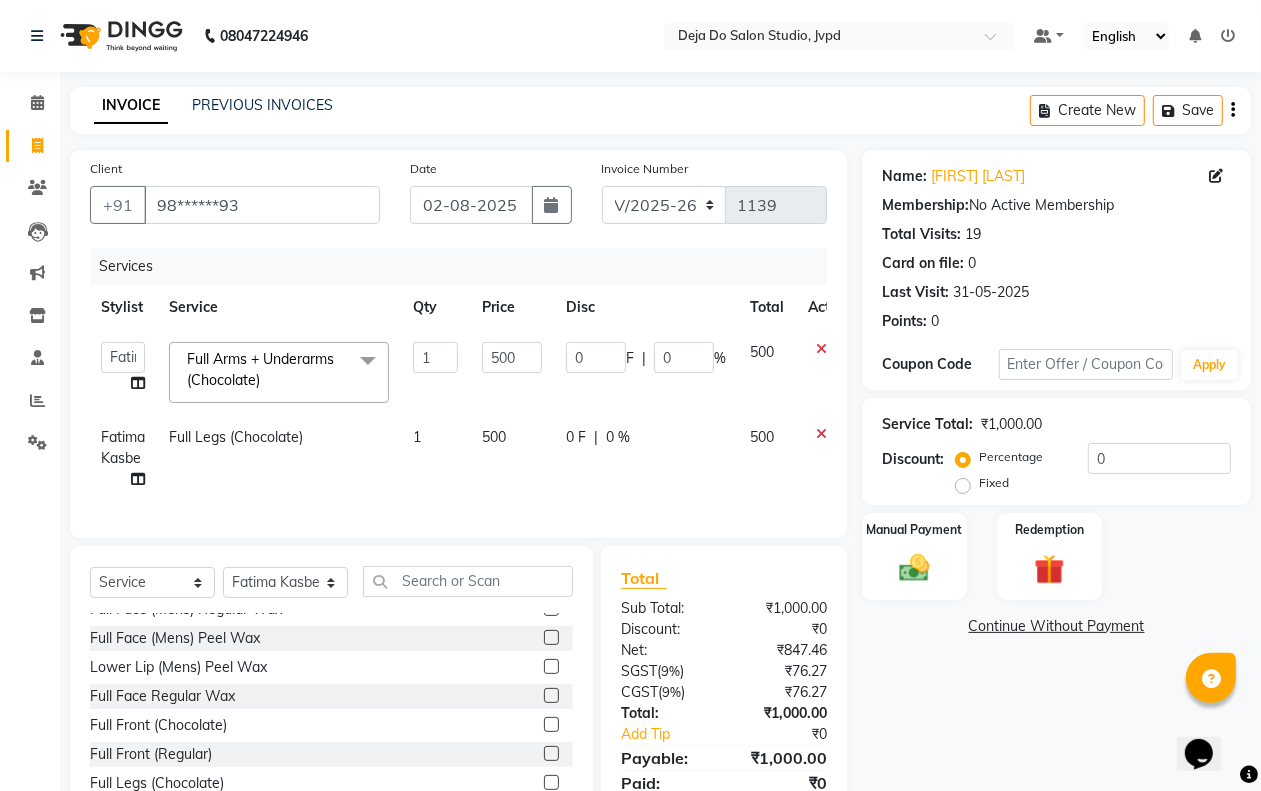 select on "62498" 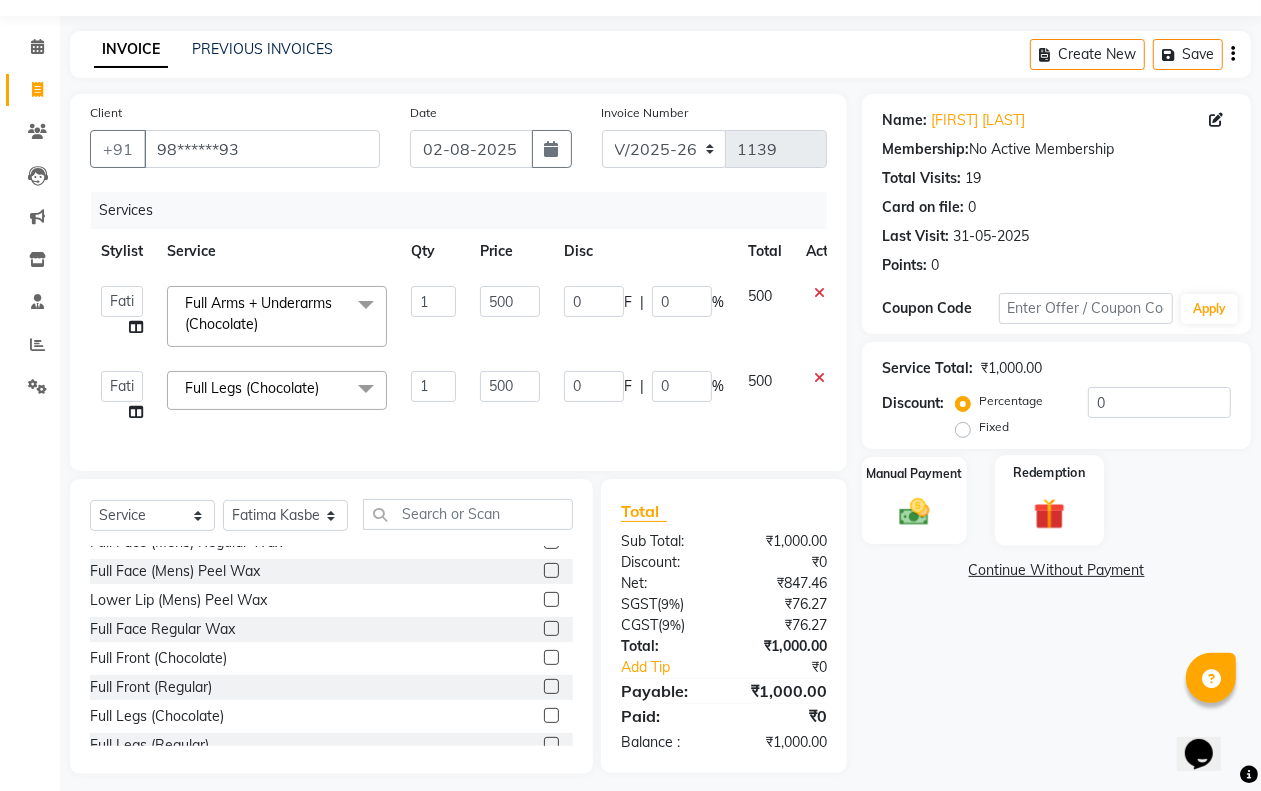 scroll, scrollTop: 87, scrollLeft: 0, axis: vertical 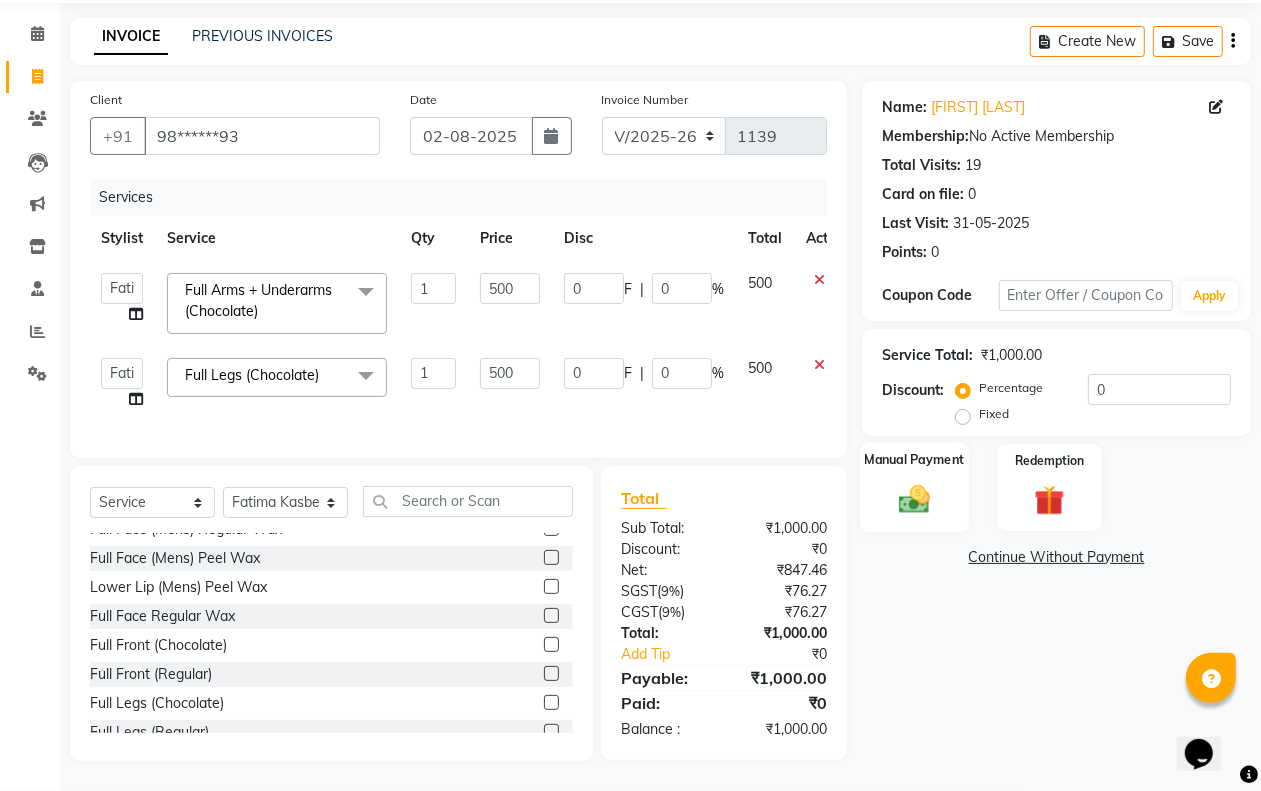 click 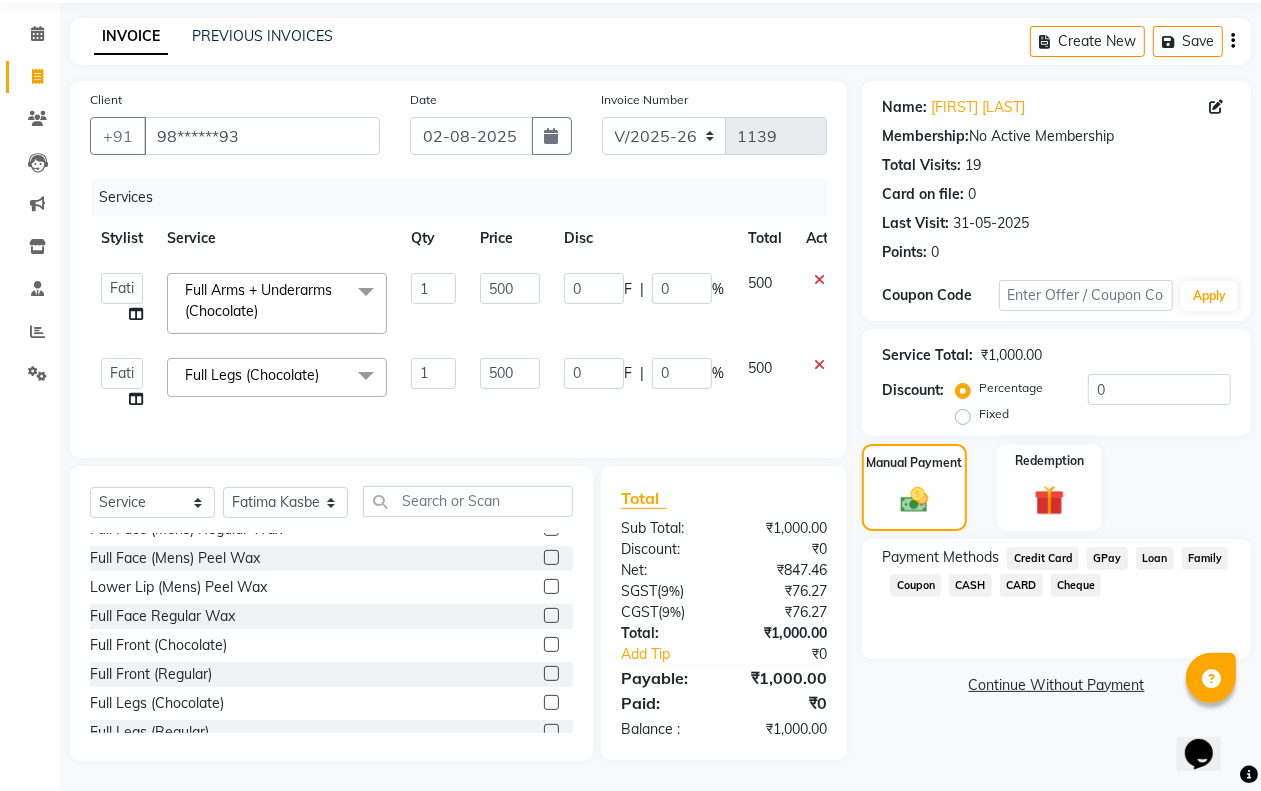 click on "GPay" 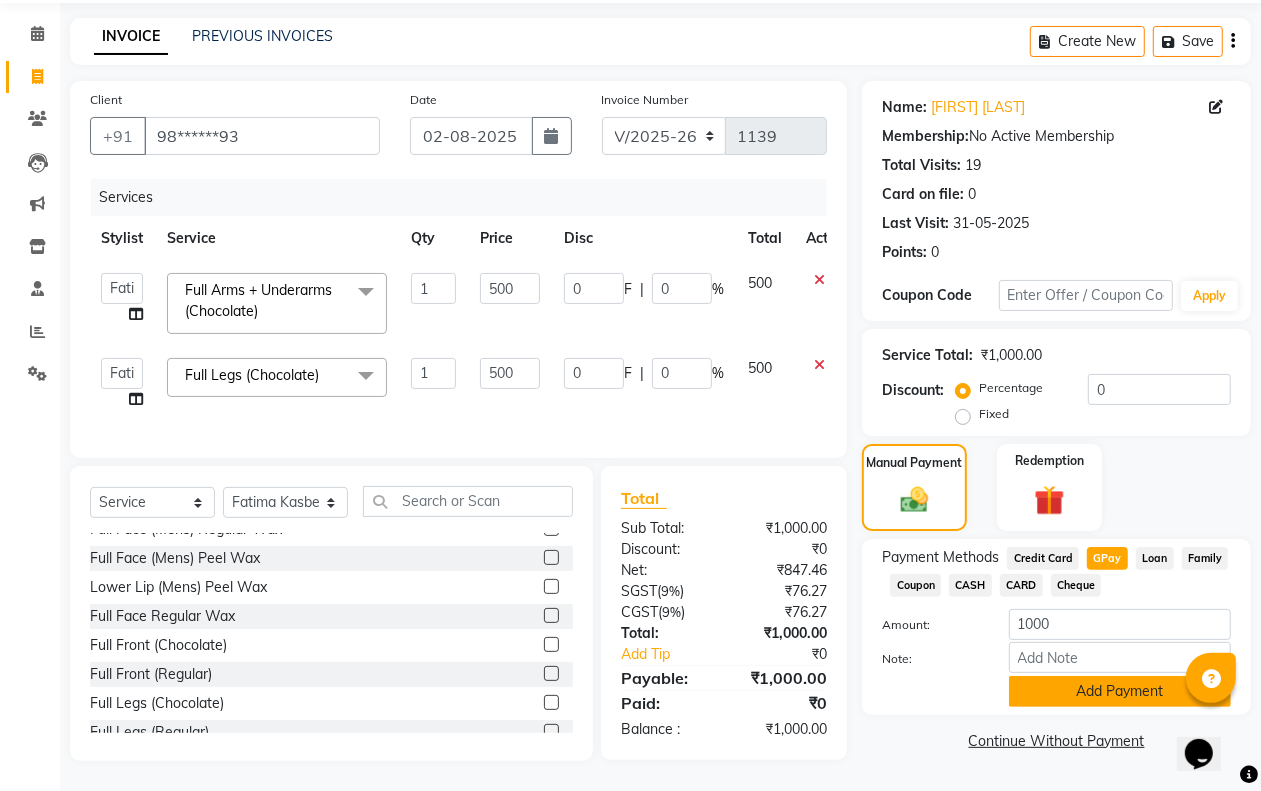 click on "Add Payment" 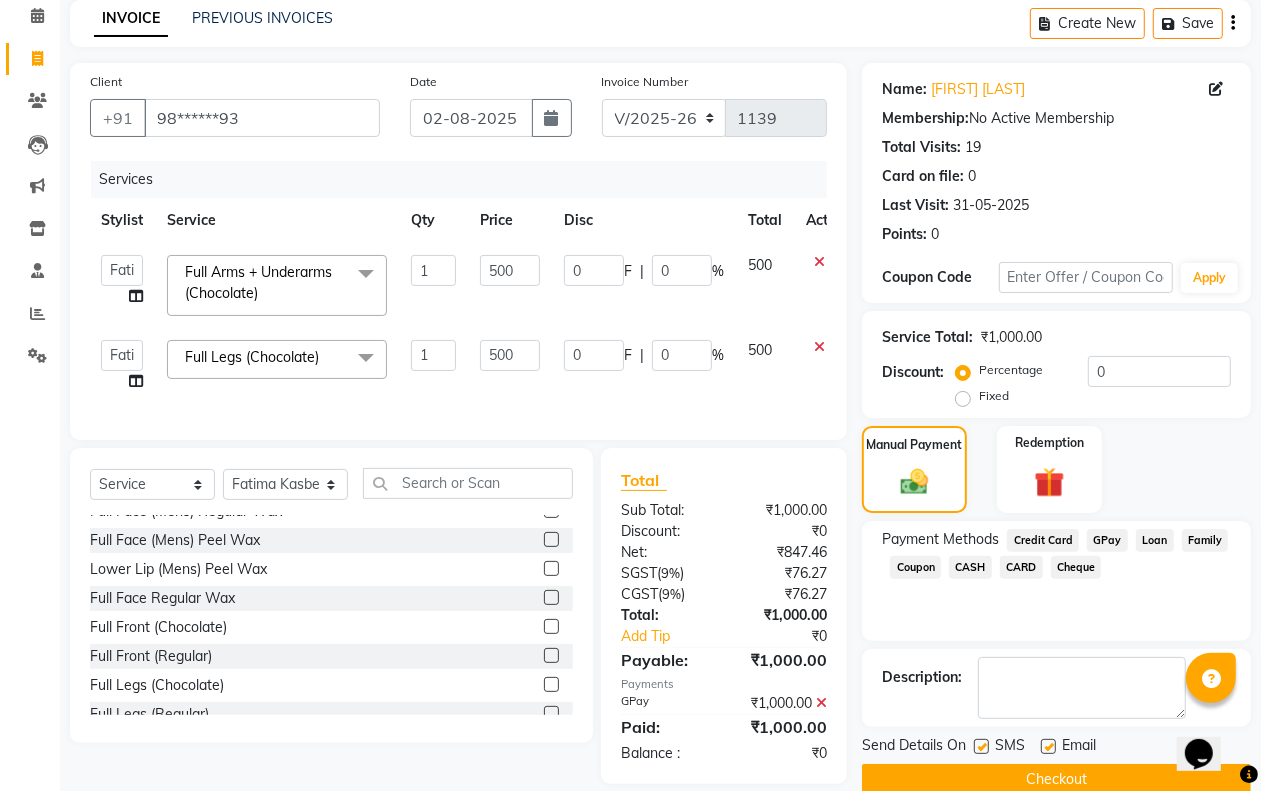 scroll, scrollTop: 128, scrollLeft: 0, axis: vertical 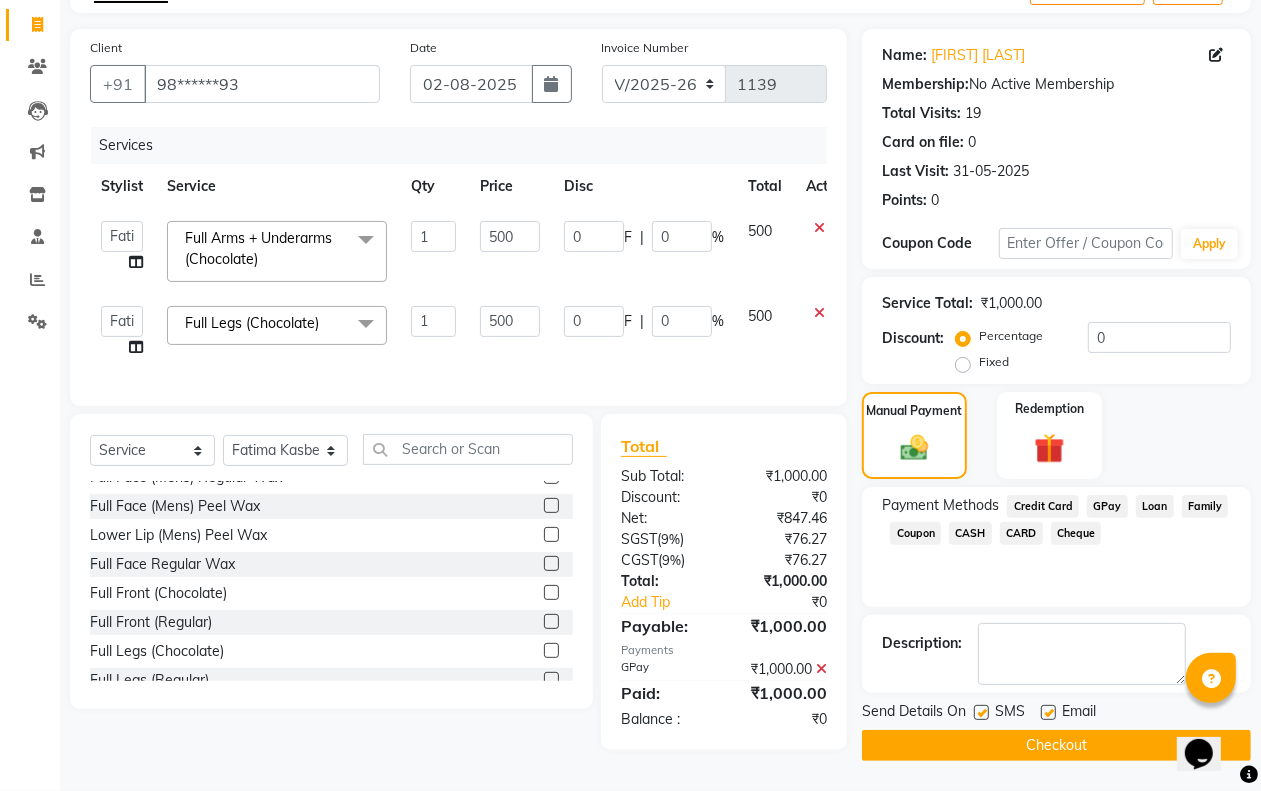 click on "Checkout" 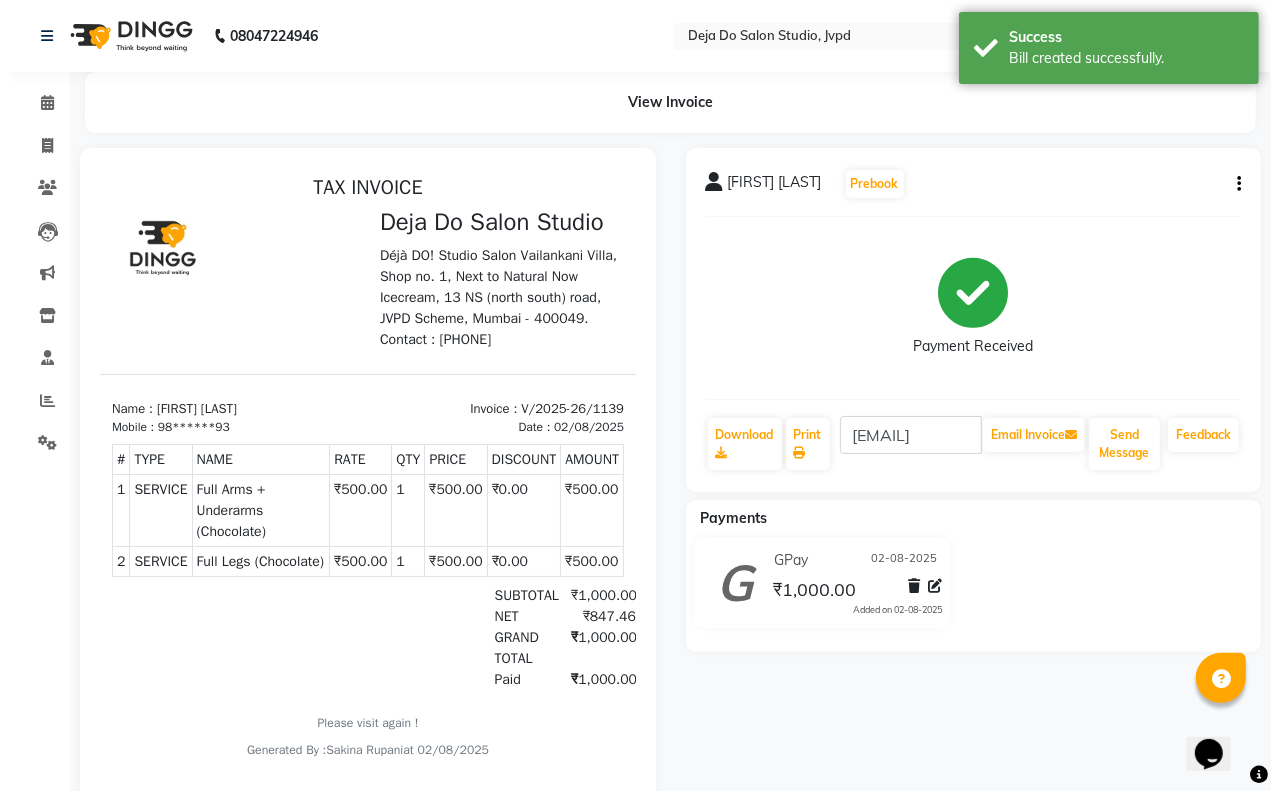 scroll, scrollTop: 0, scrollLeft: 0, axis: both 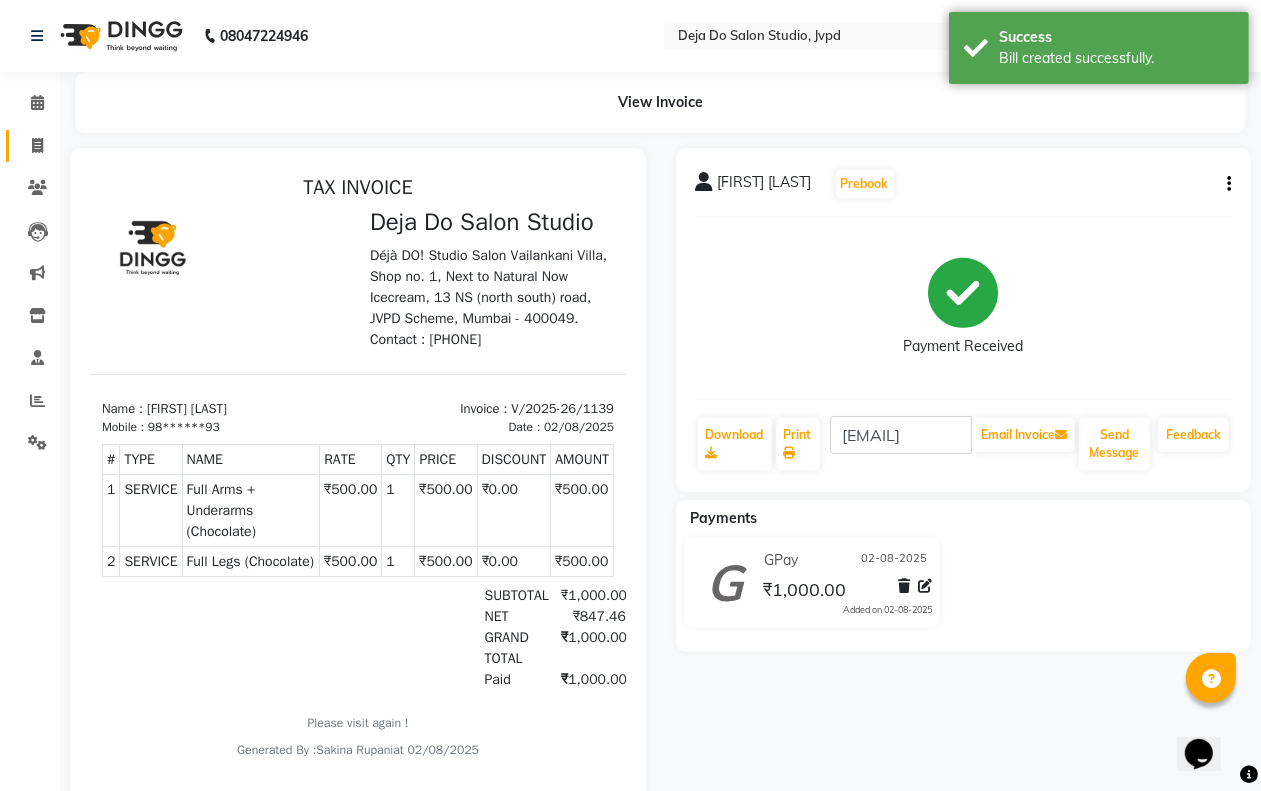 click on "Invoice" 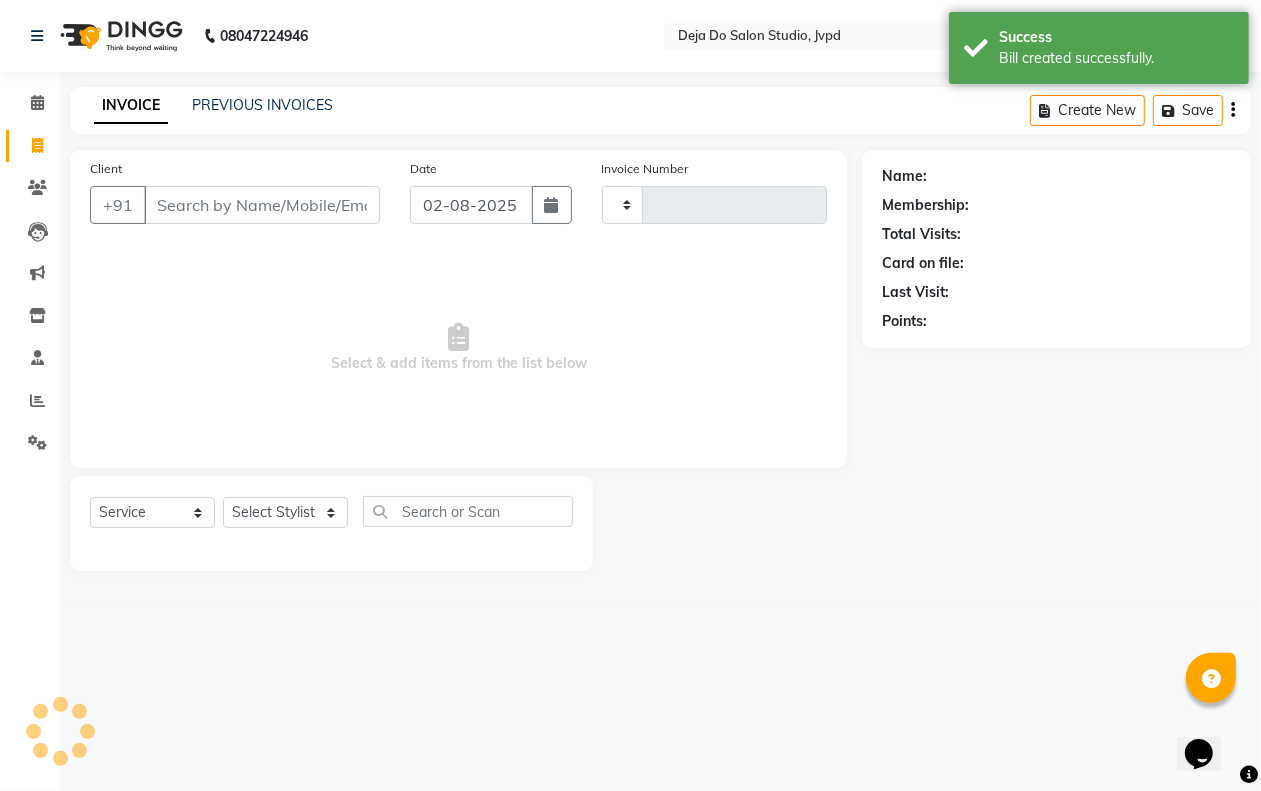 type on "1140" 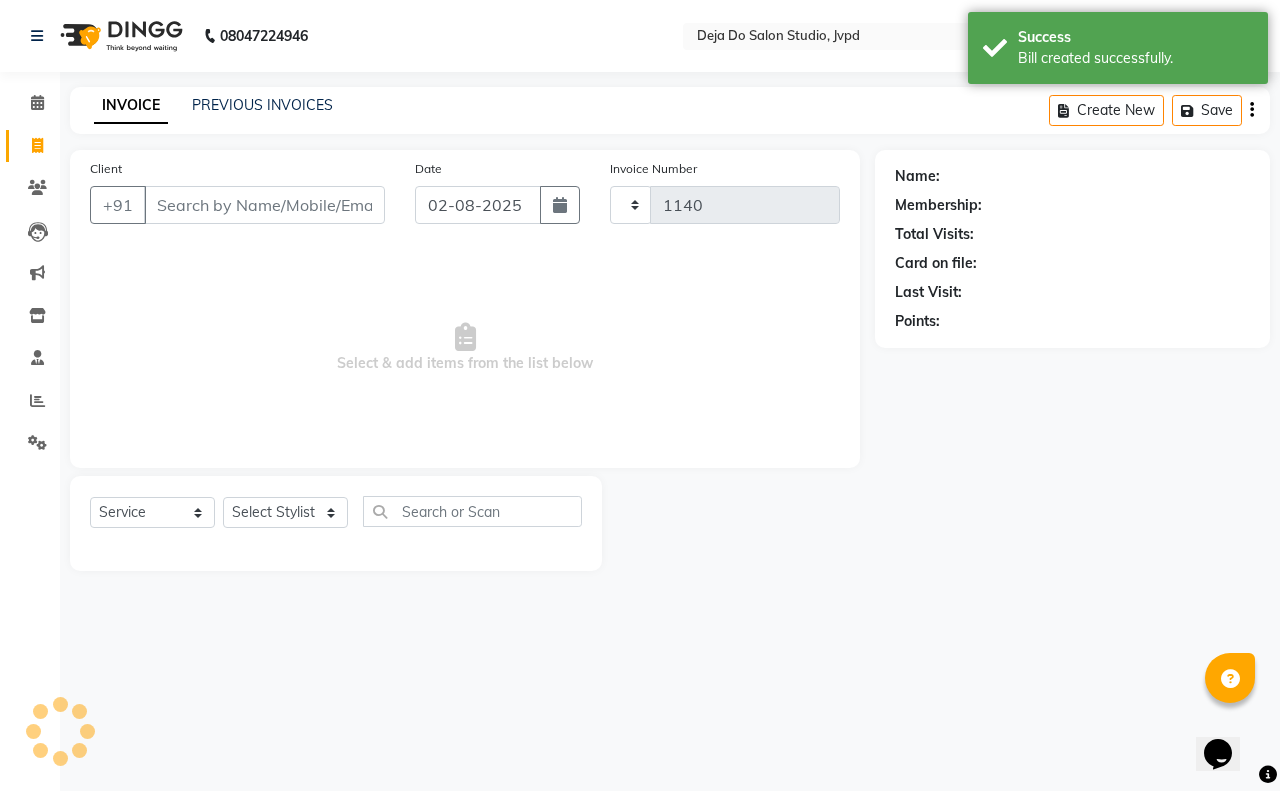 select on "7295" 